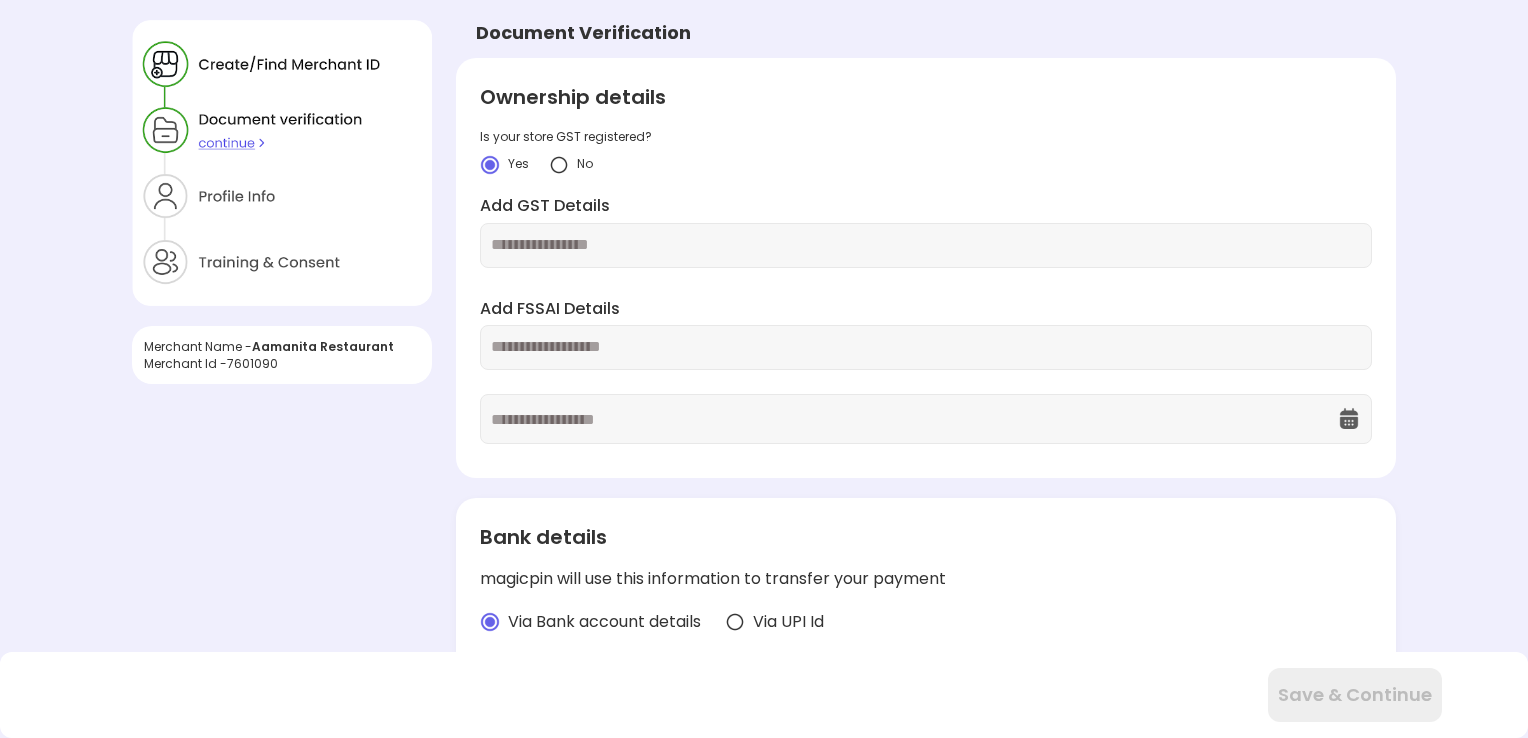 scroll, scrollTop: 0, scrollLeft: 0, axis: both 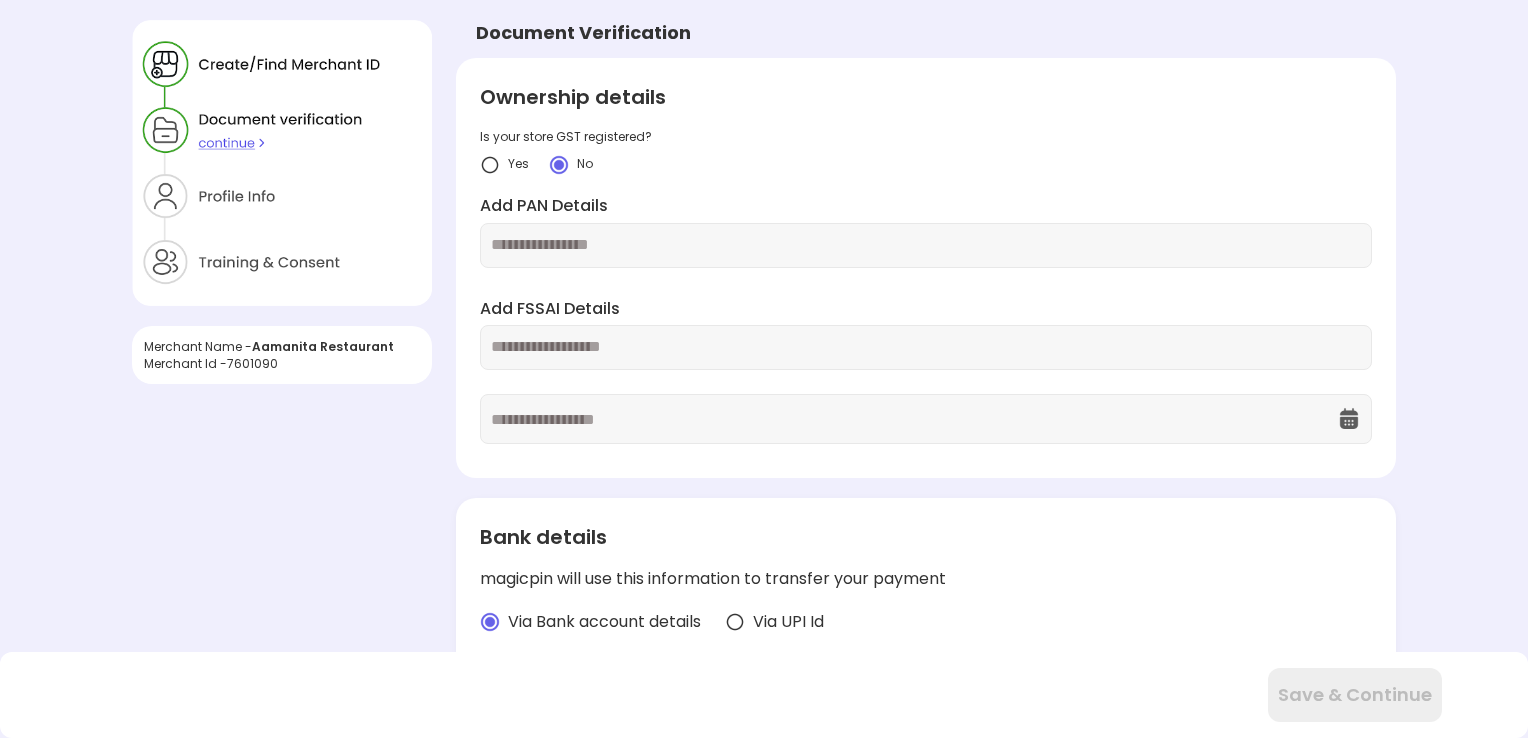 click at bounding box center (559, 165) 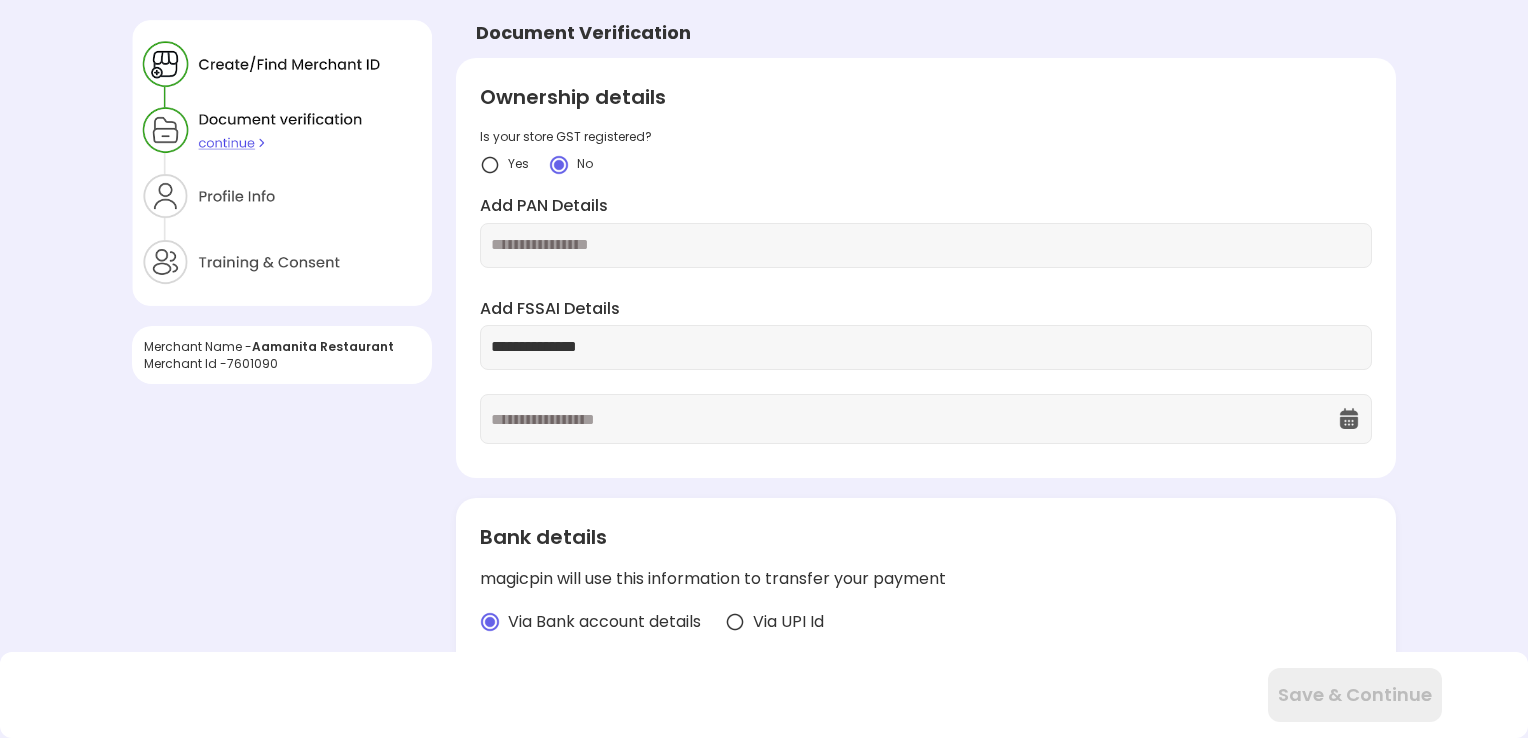 type on "**********" 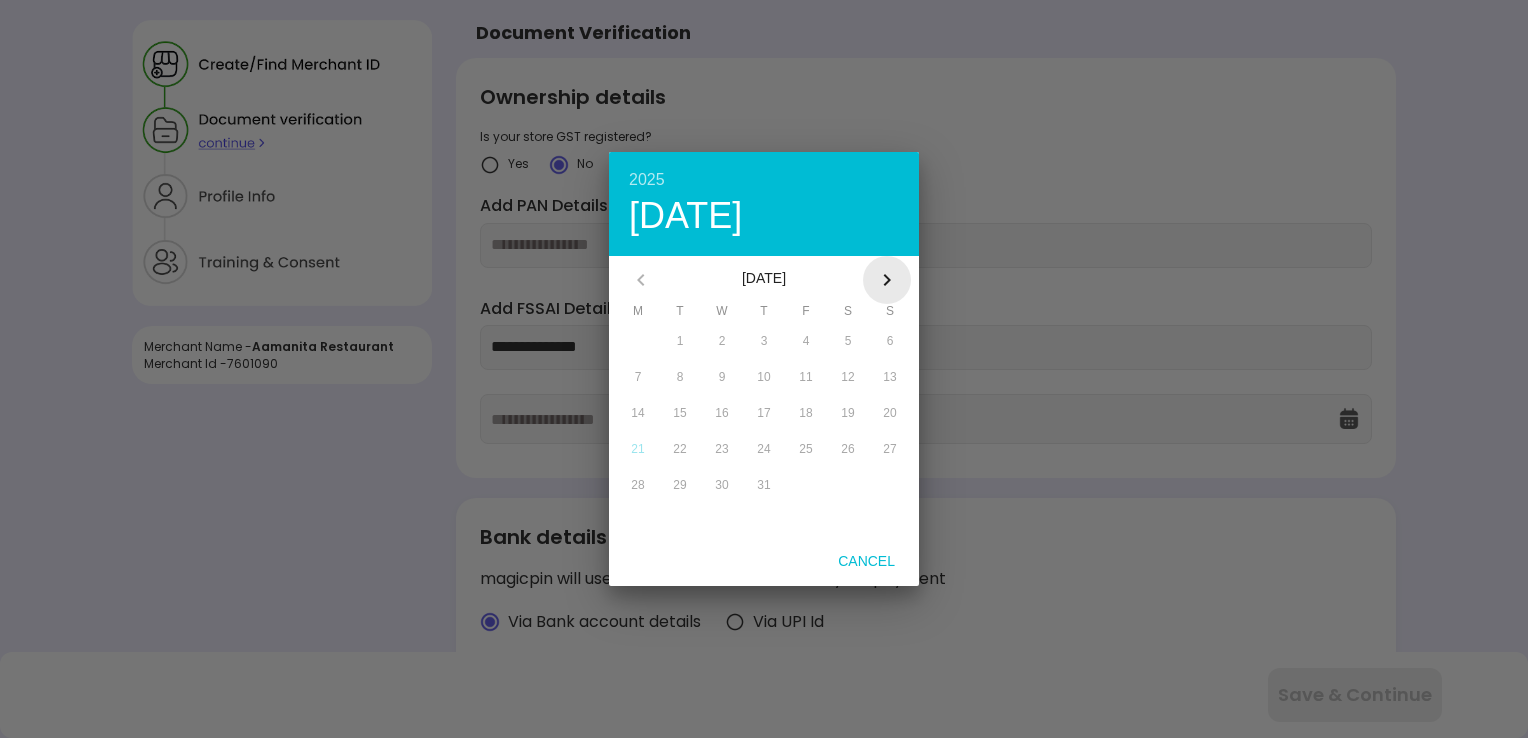 click 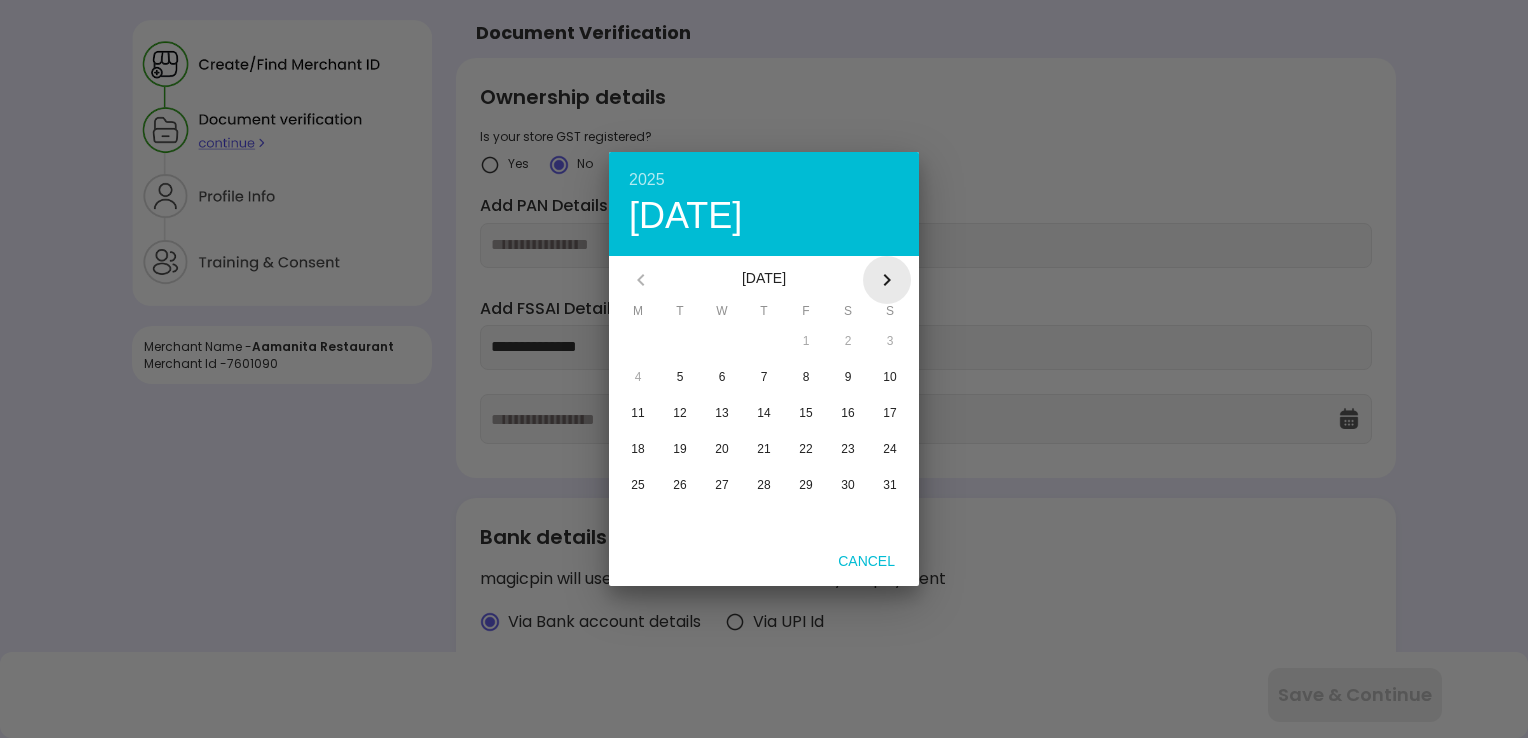 click 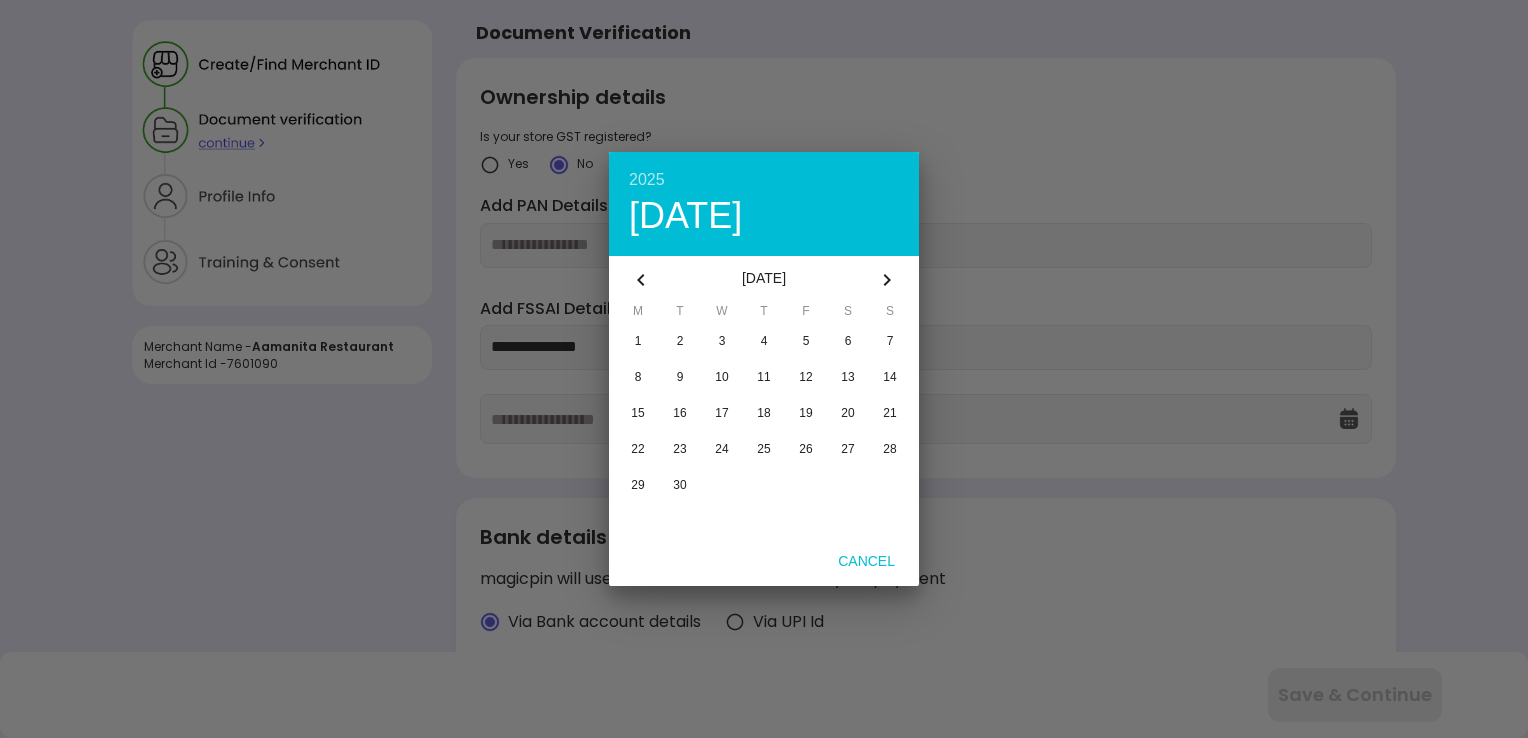 click 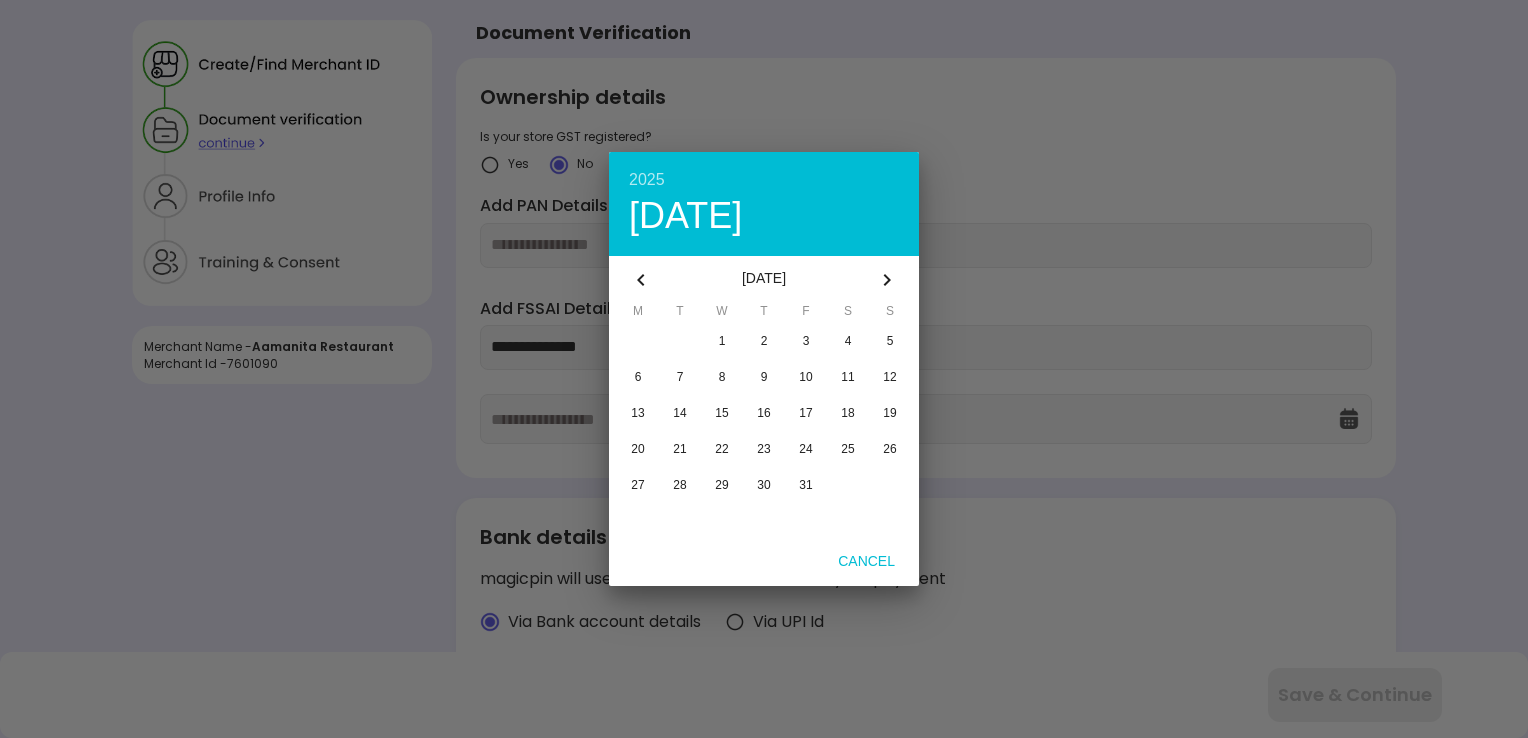 click 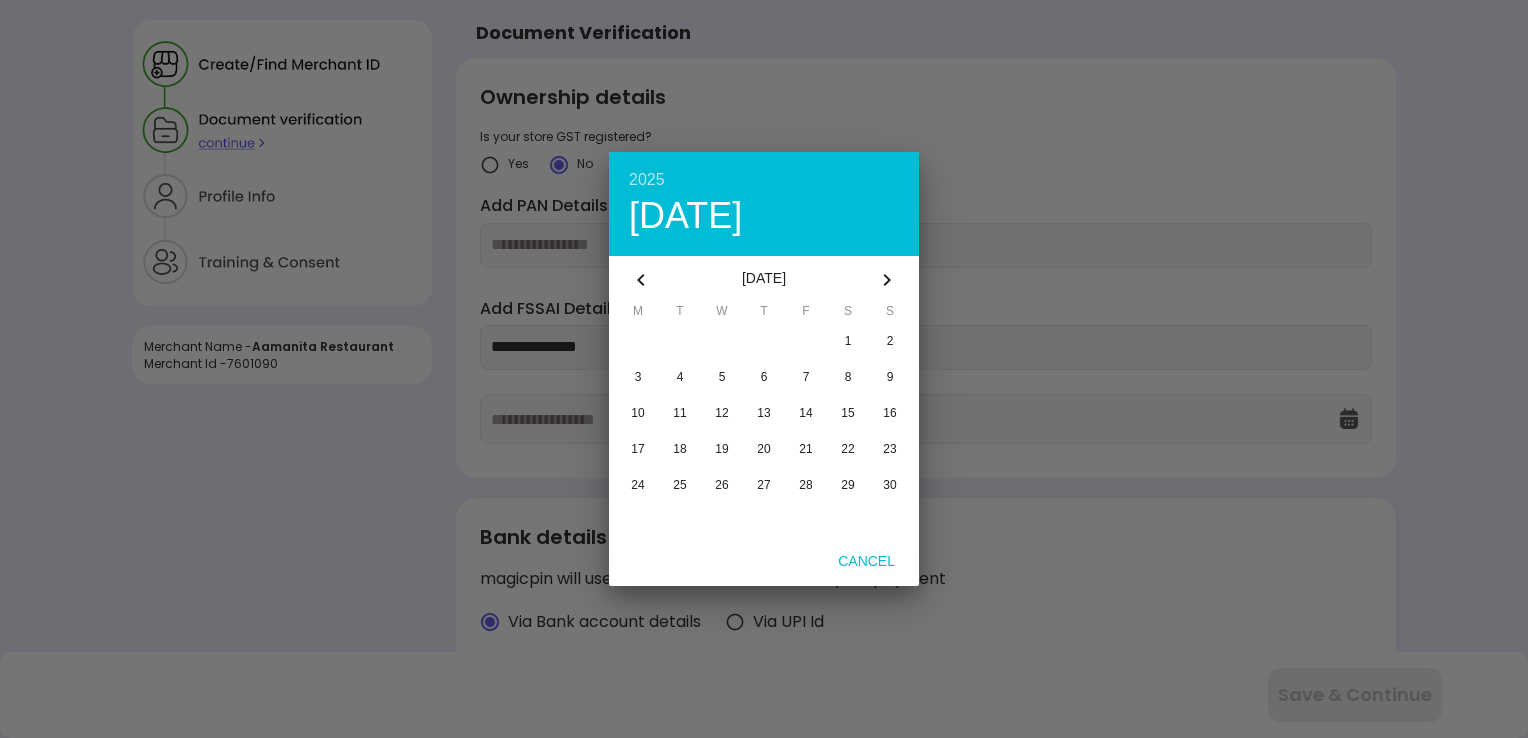 click on "2025" at bounding box center [764, 180] 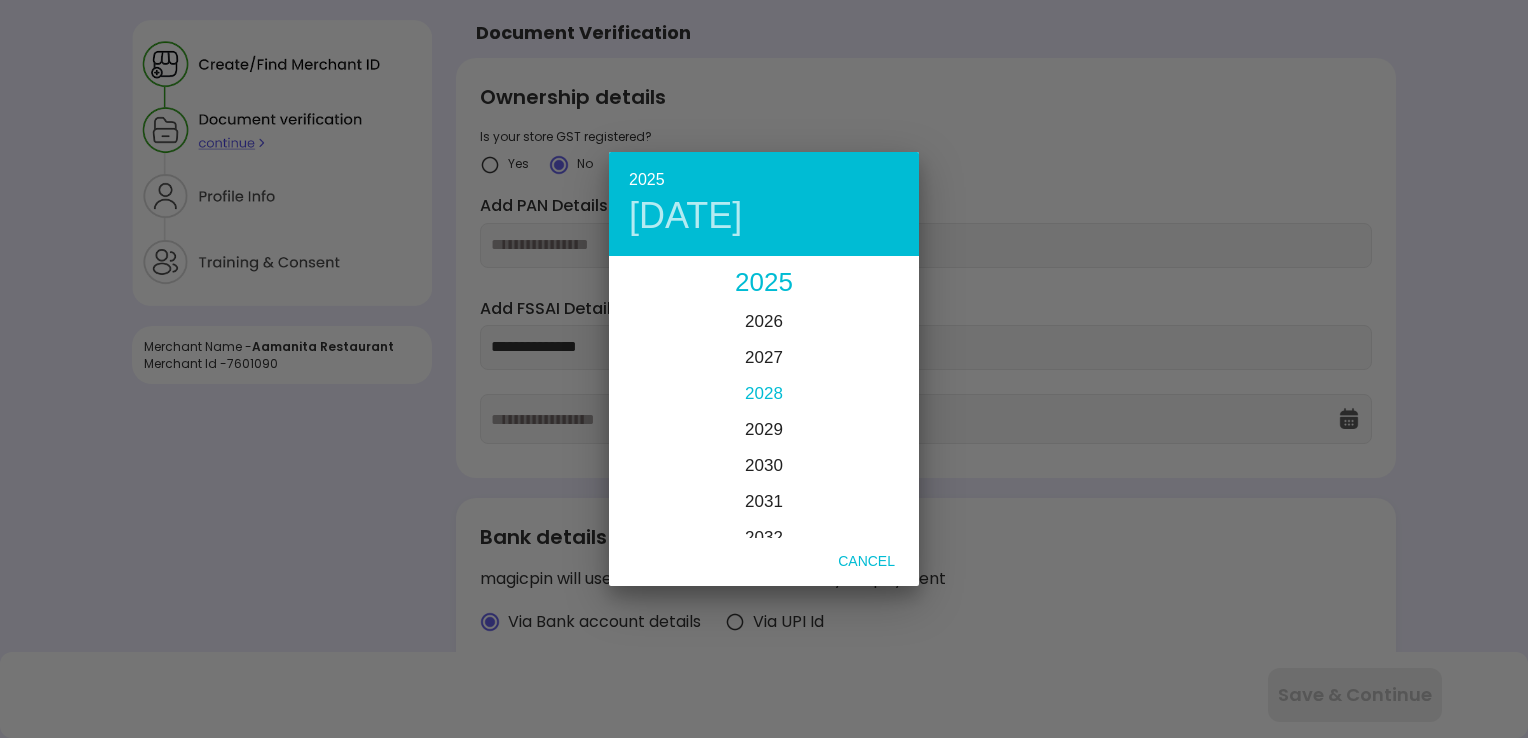 click on "2028" at bounding box center [764, 393] 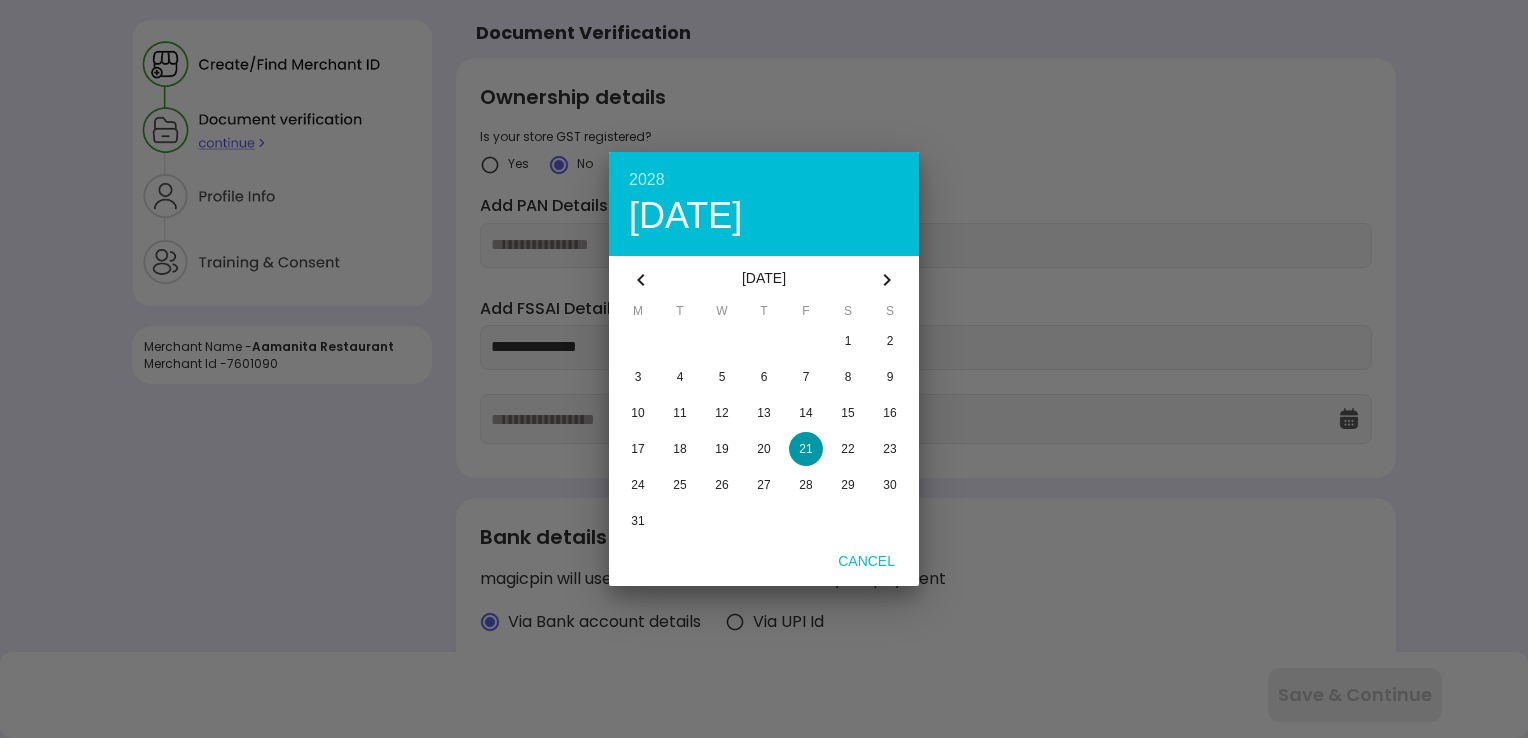 click 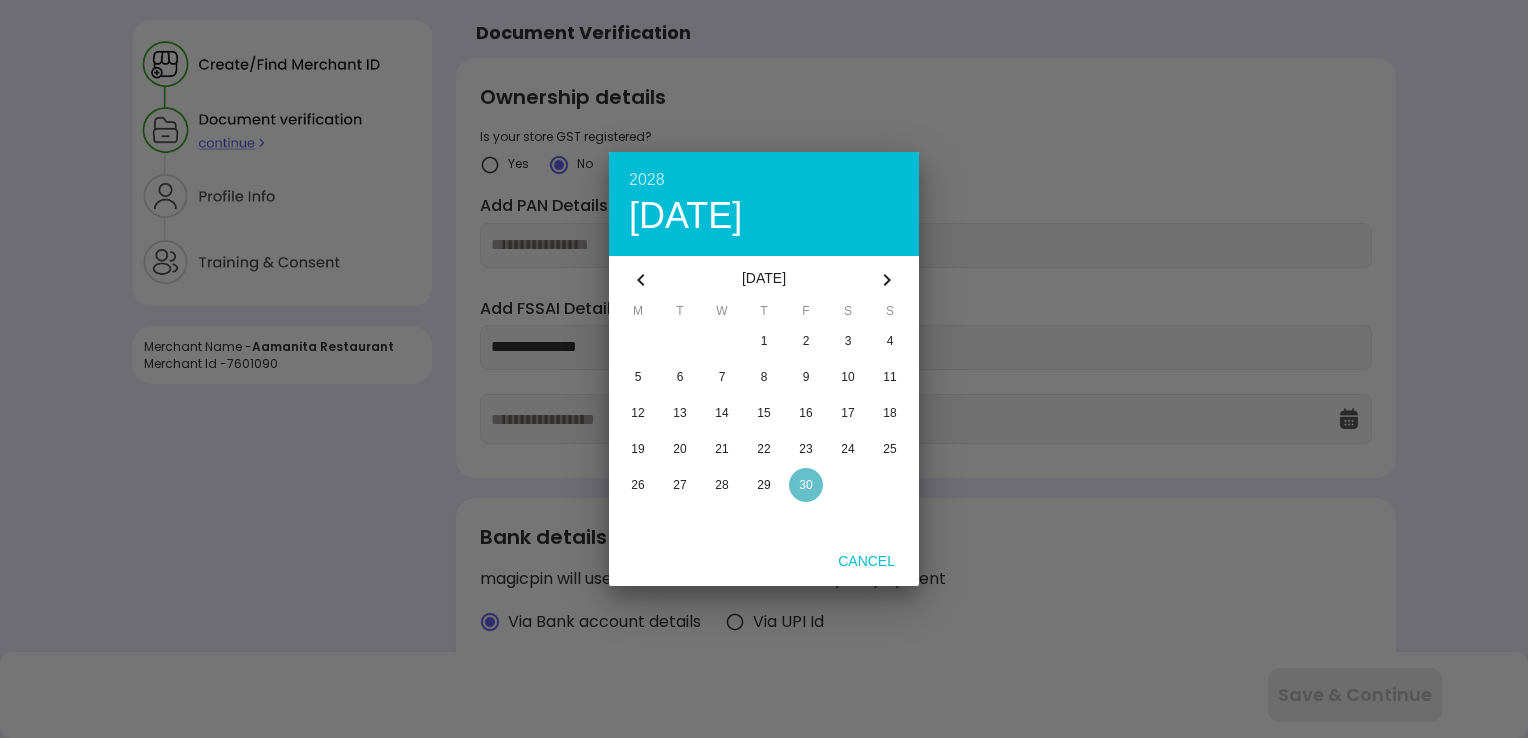 click on "30" at bounding box center [805, 485] 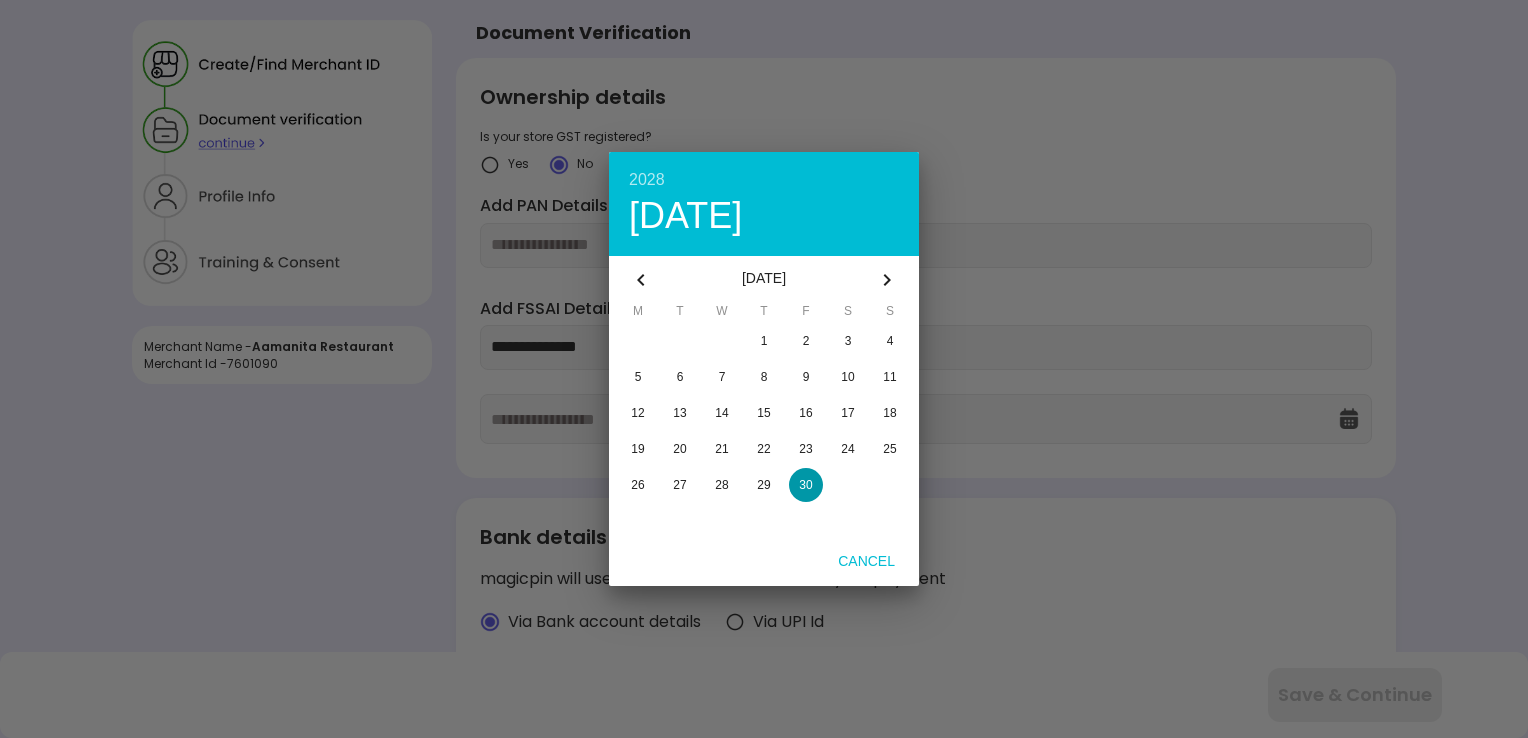 type on "**********" 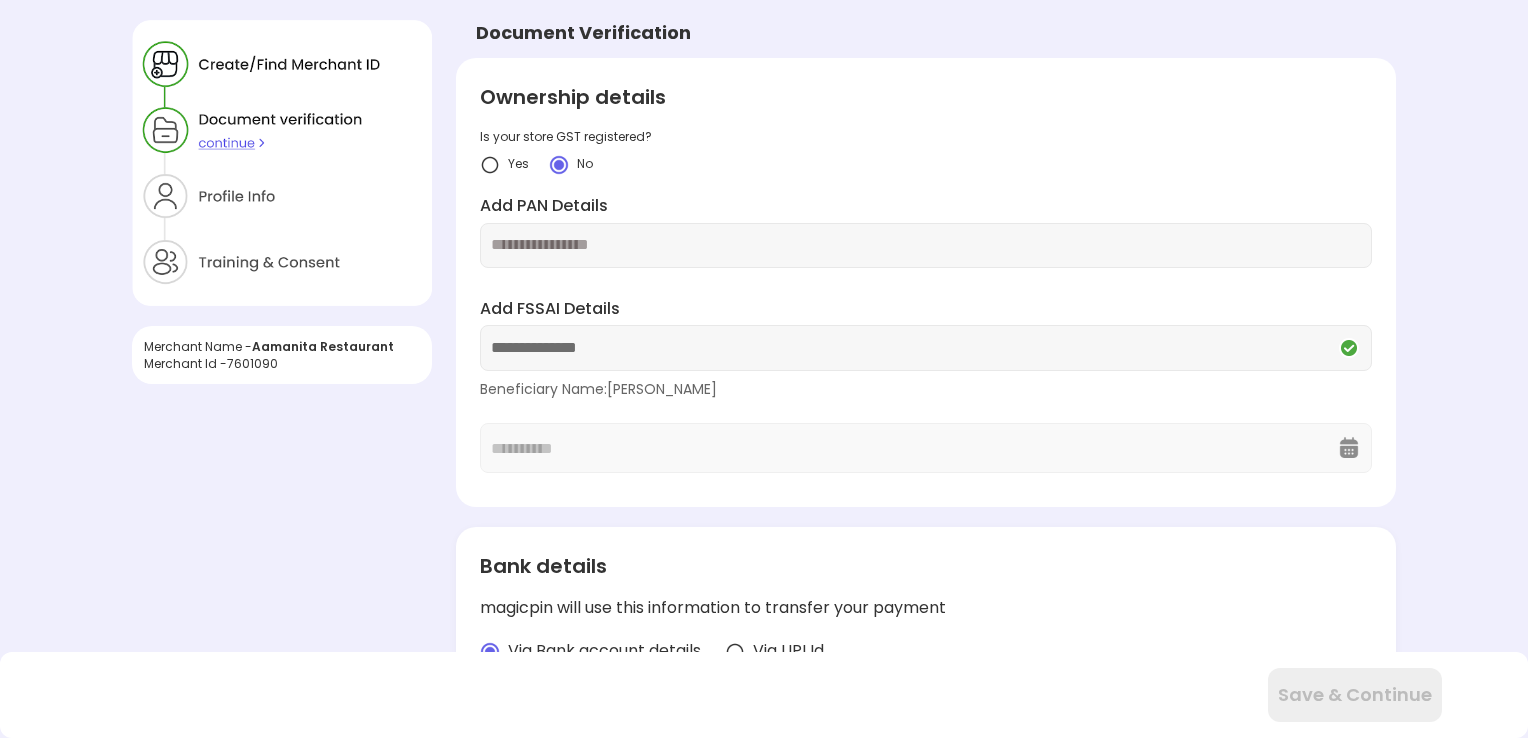 click at bounding box center [926, 245] 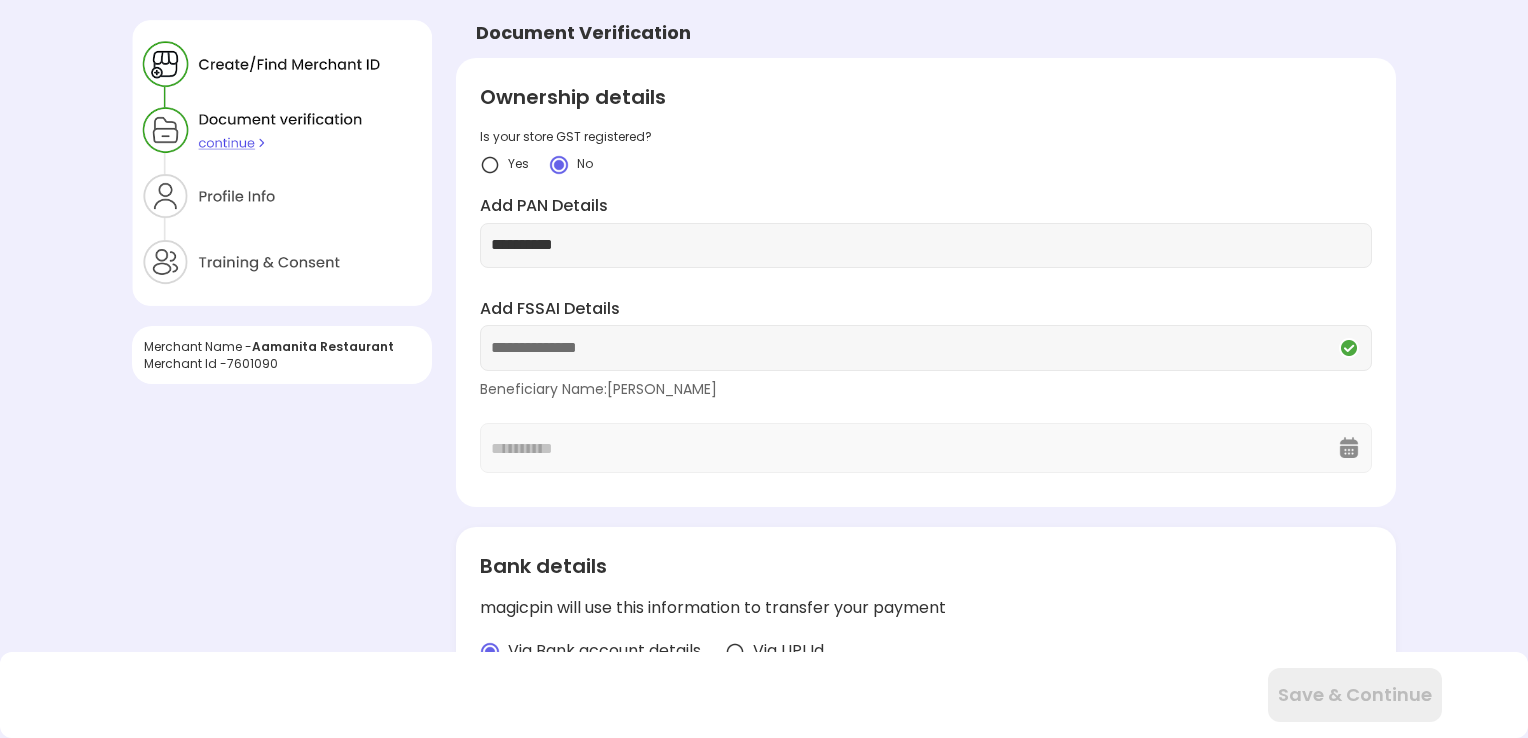 type on "**********" 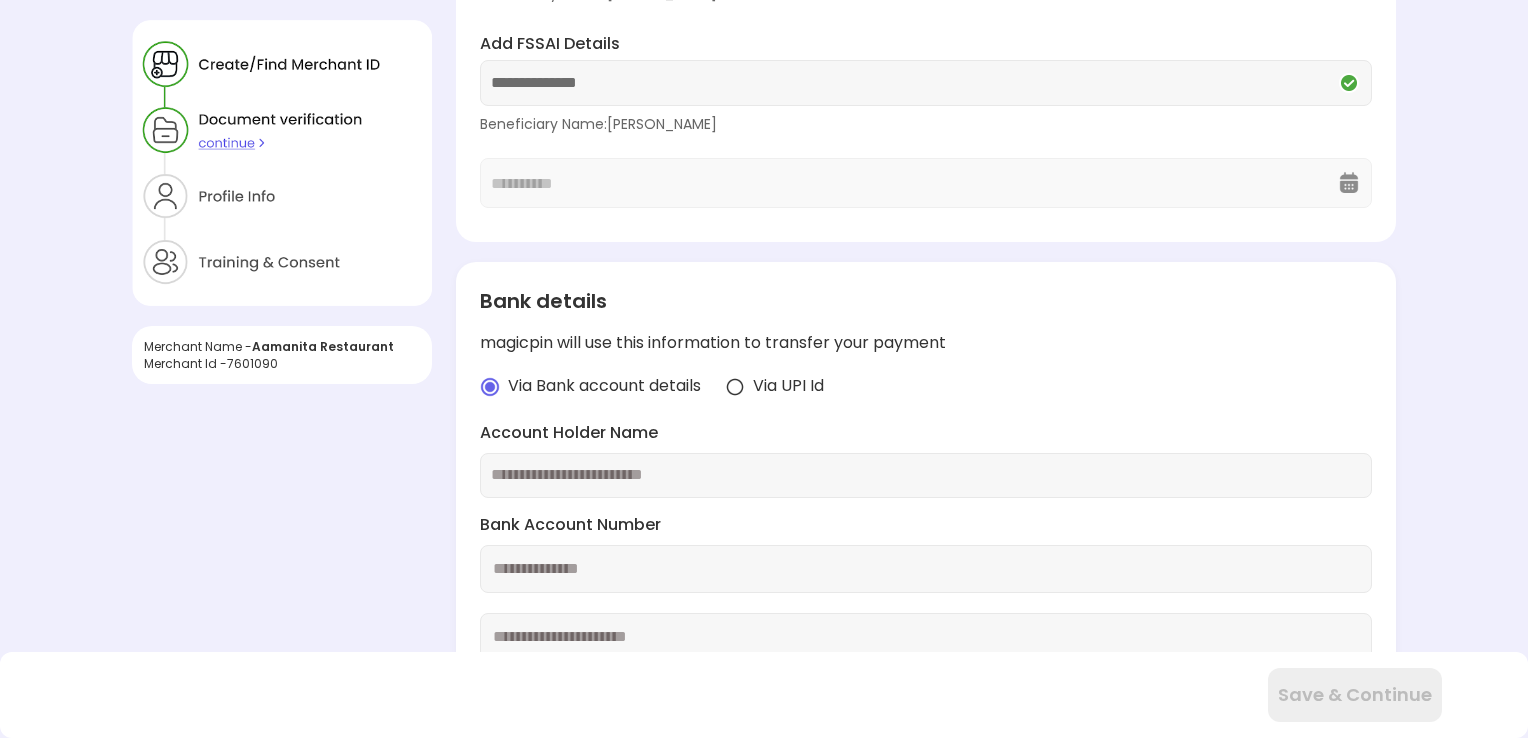 scroll, scrollTop: 235, scrollLeft: 0, axis: vertical 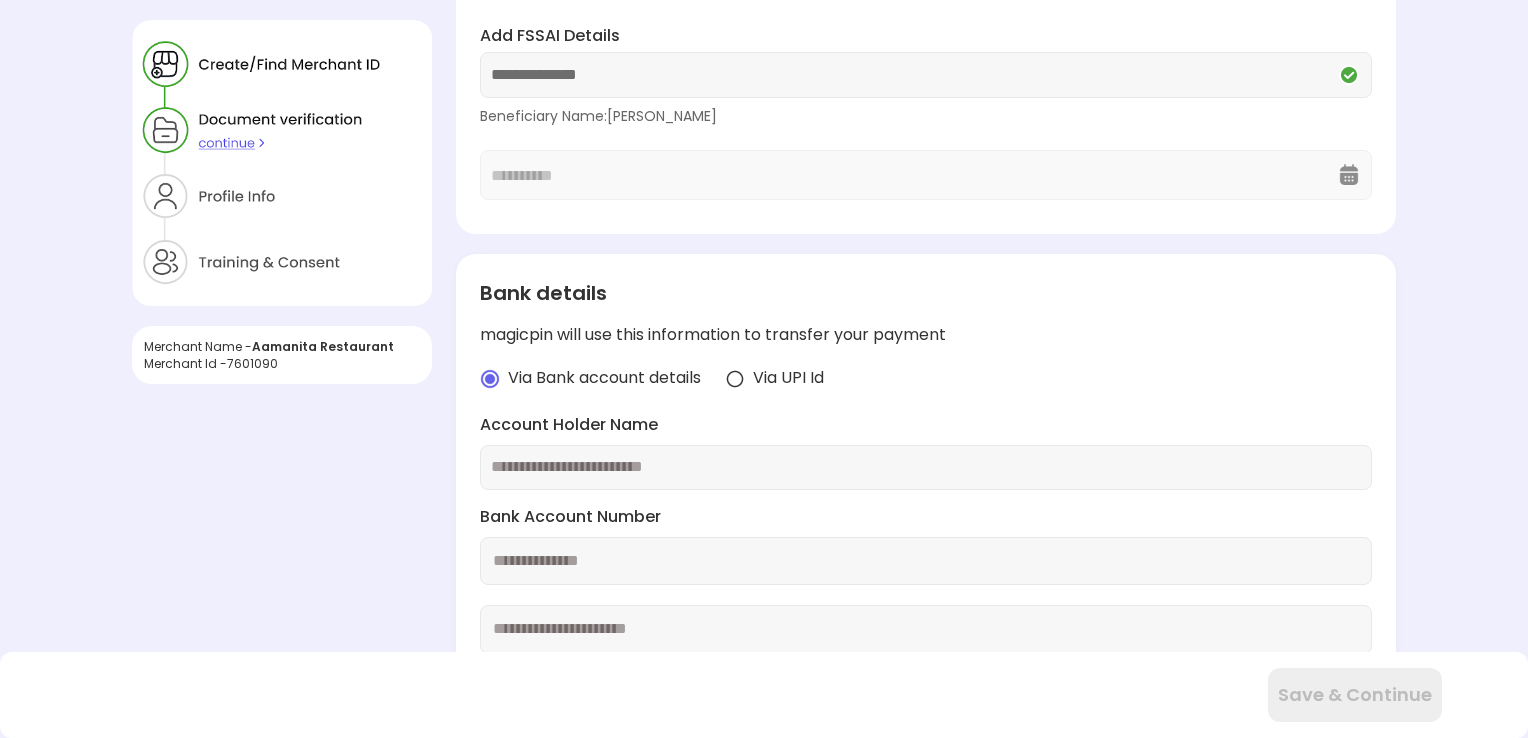 click at bounding box center (926, 467) 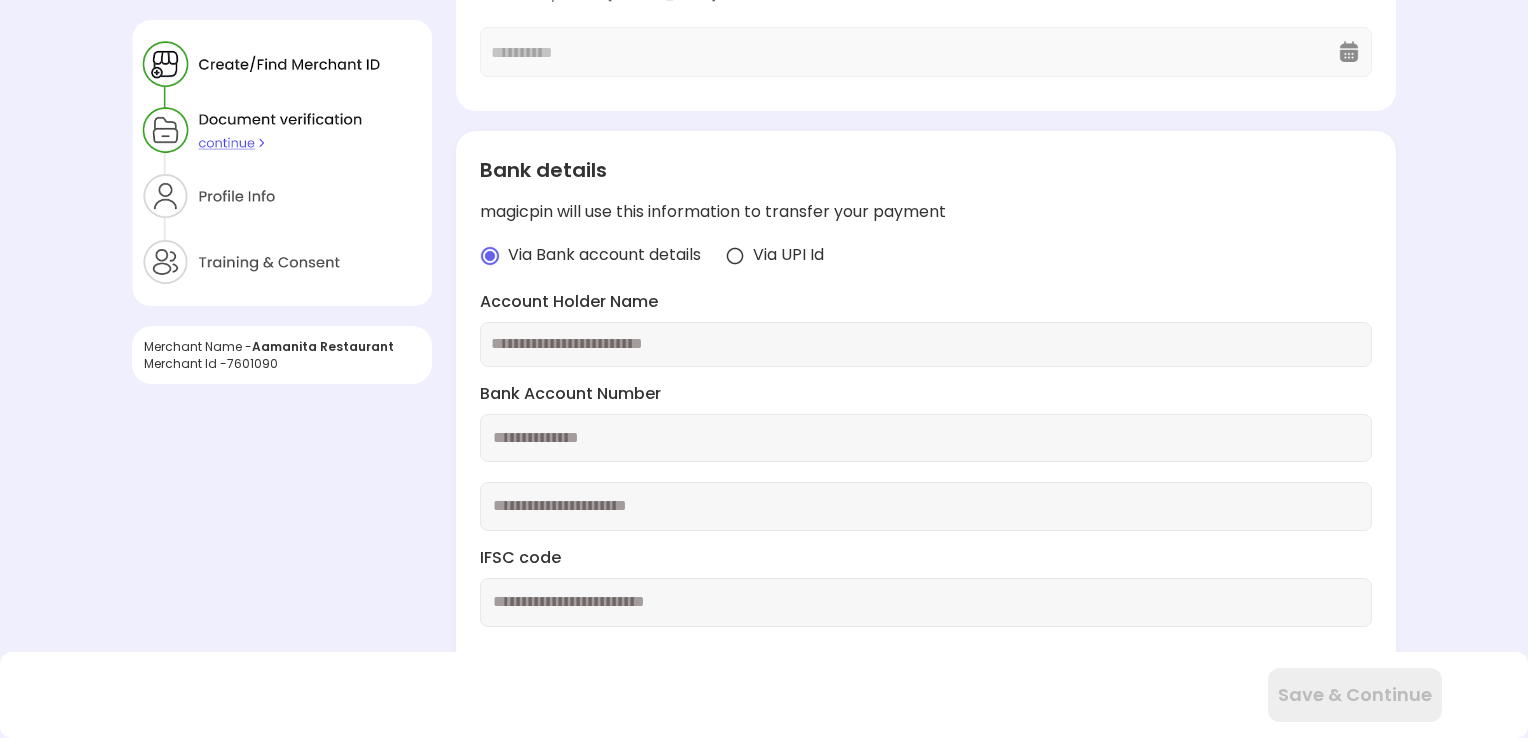 scroll, scrollTop: 387, scrollLeft: 0, axis: vertical 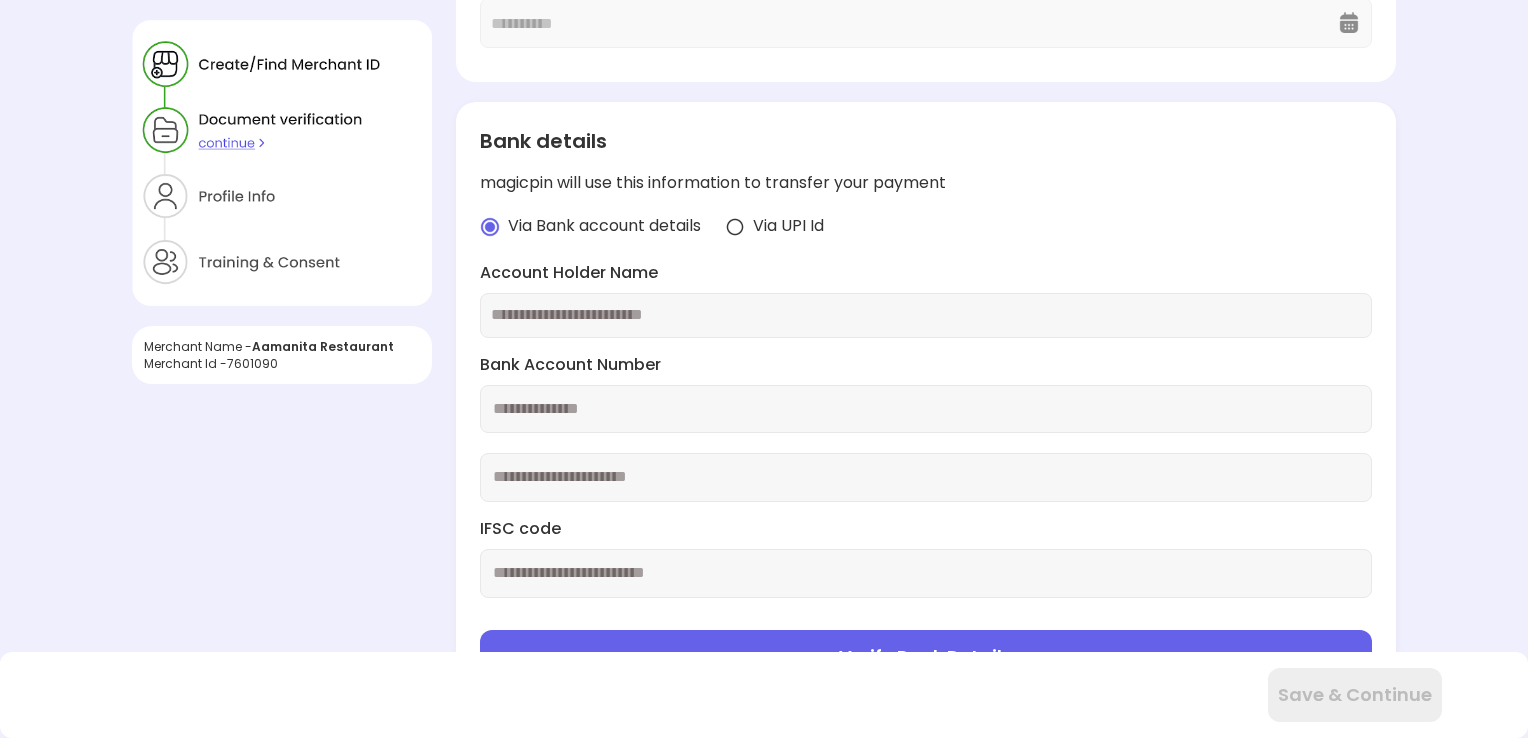 click at bounding box center [926, 315] 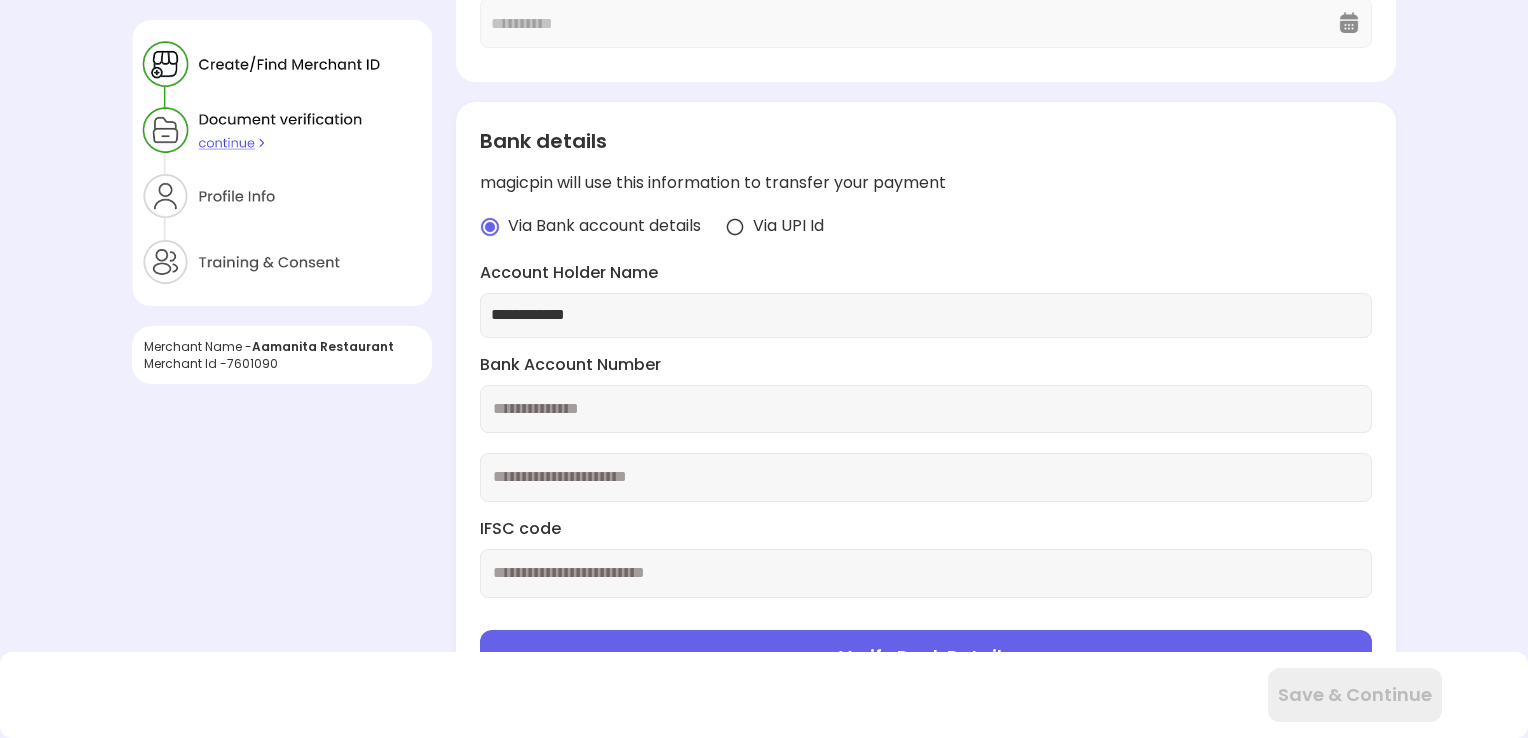 type on "**********" 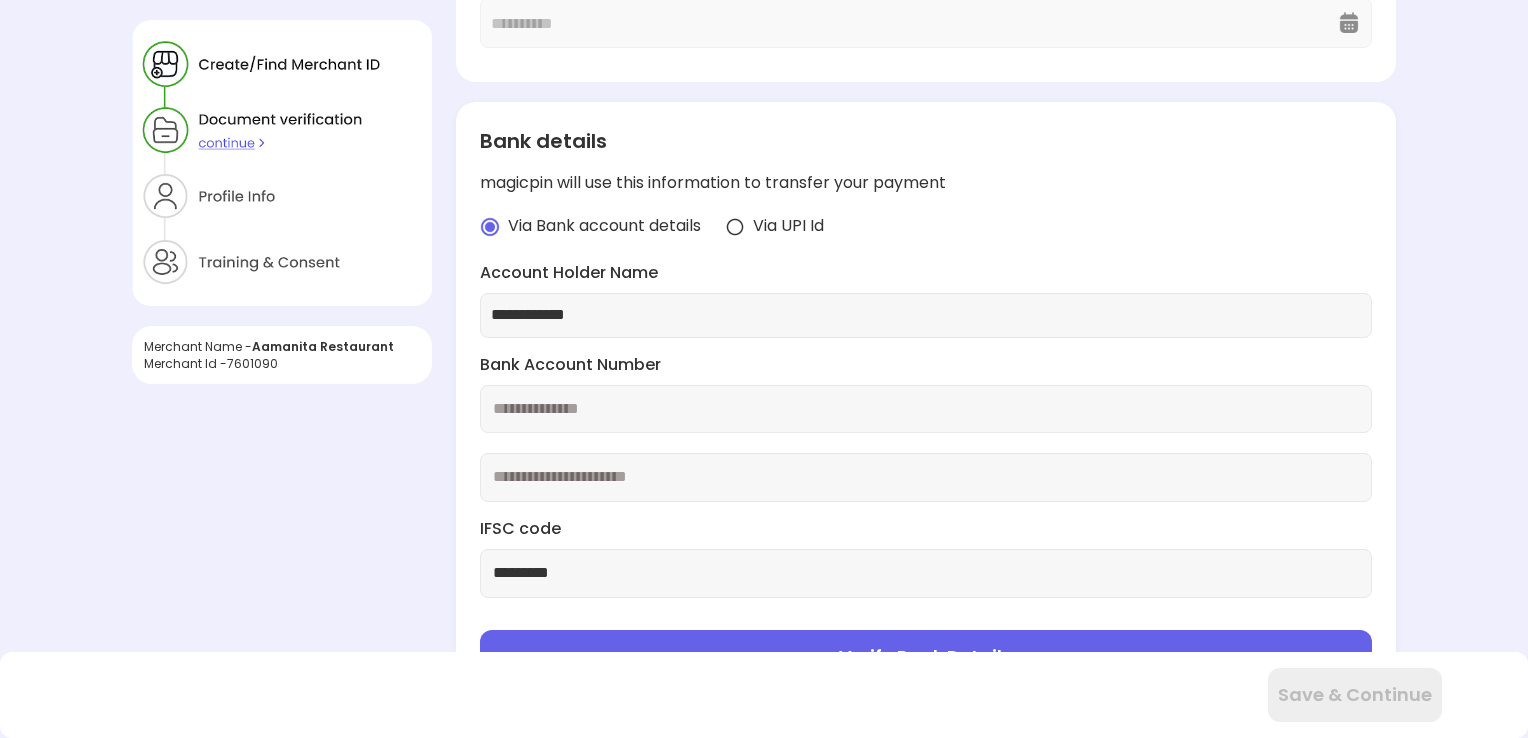 click on "*********" at bounding box center (926, 573) 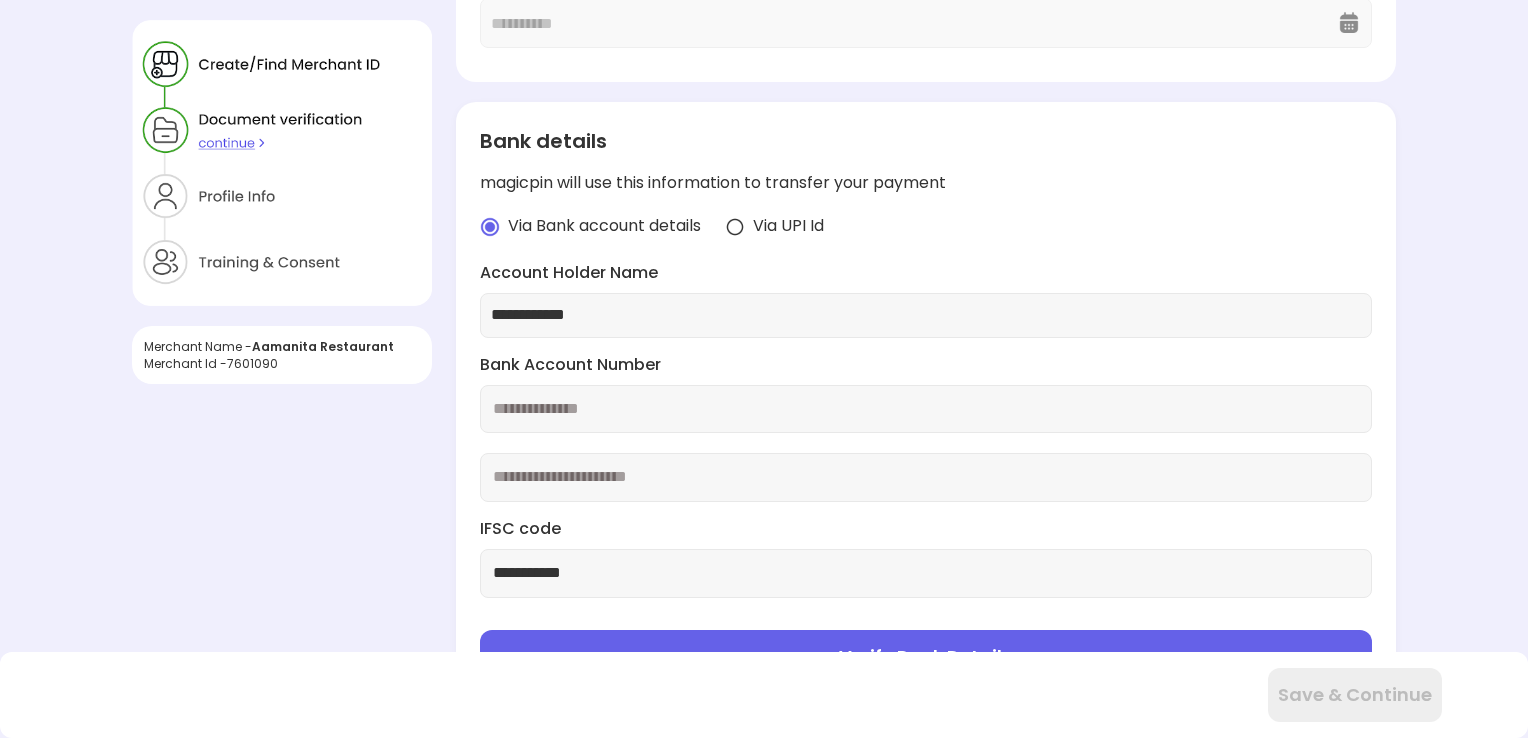 scroll, scrollTop: 473, scrollLeft: 0, axis: vertical 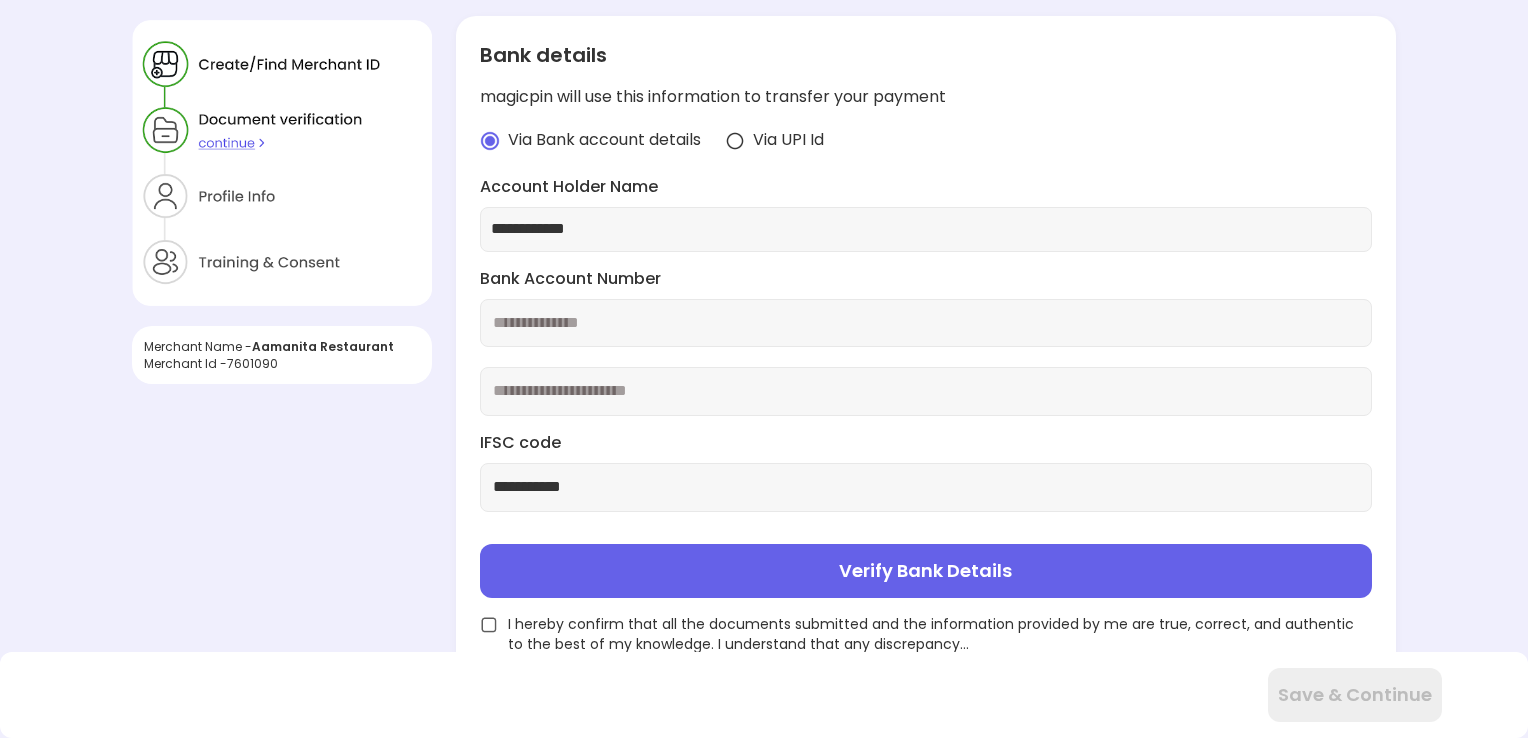 type on "**********" 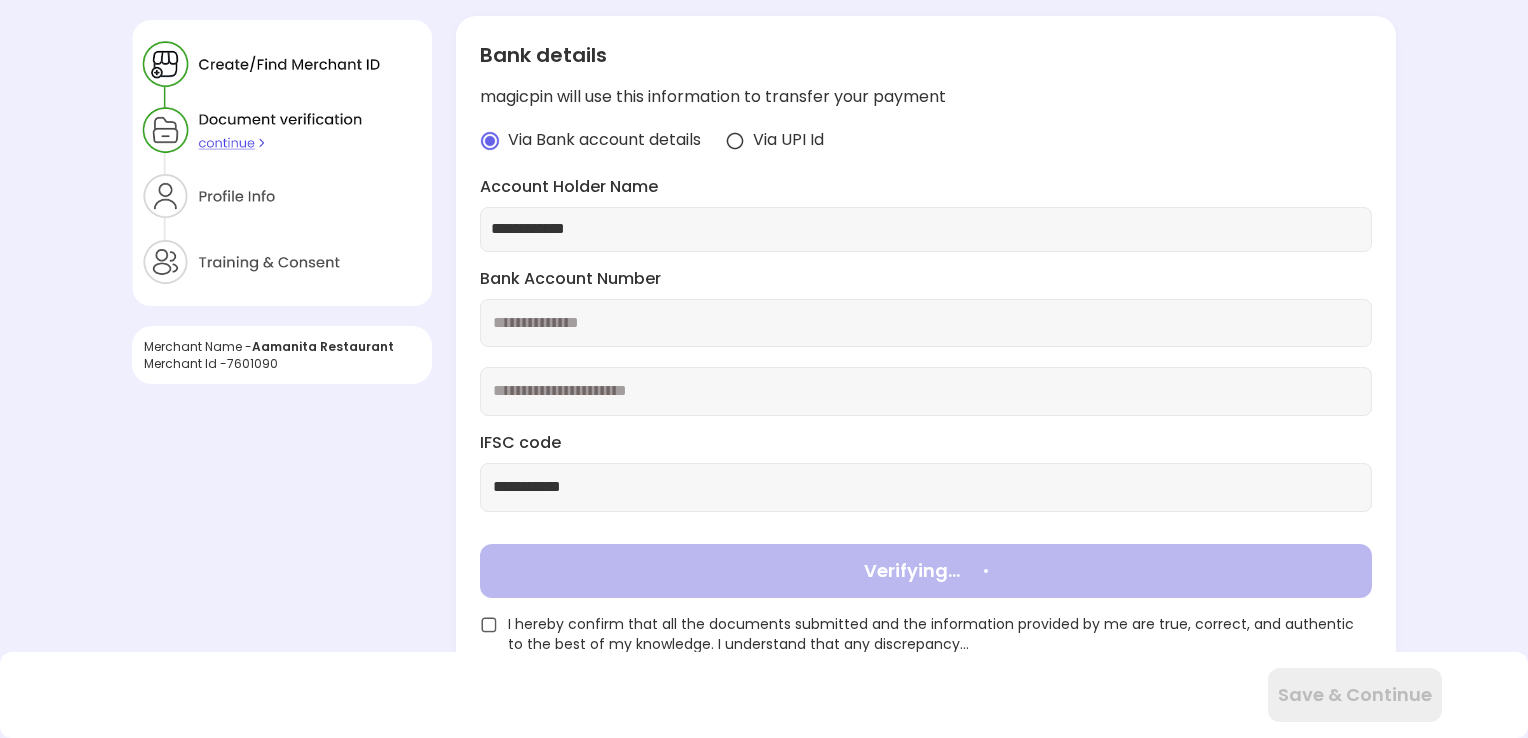 type on "**********" 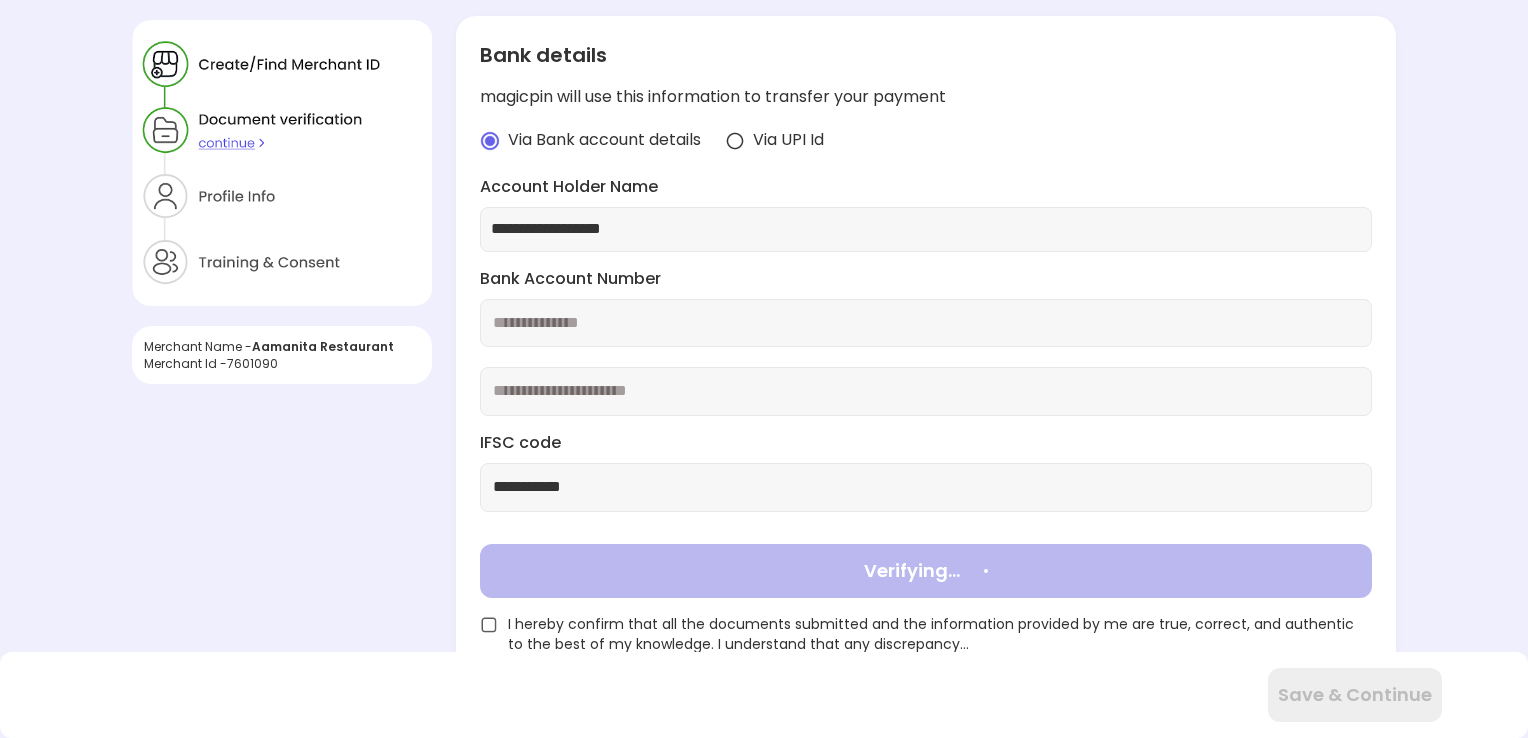scroll, scrollTop: 301, scrollLeft: 0, axis: vertical 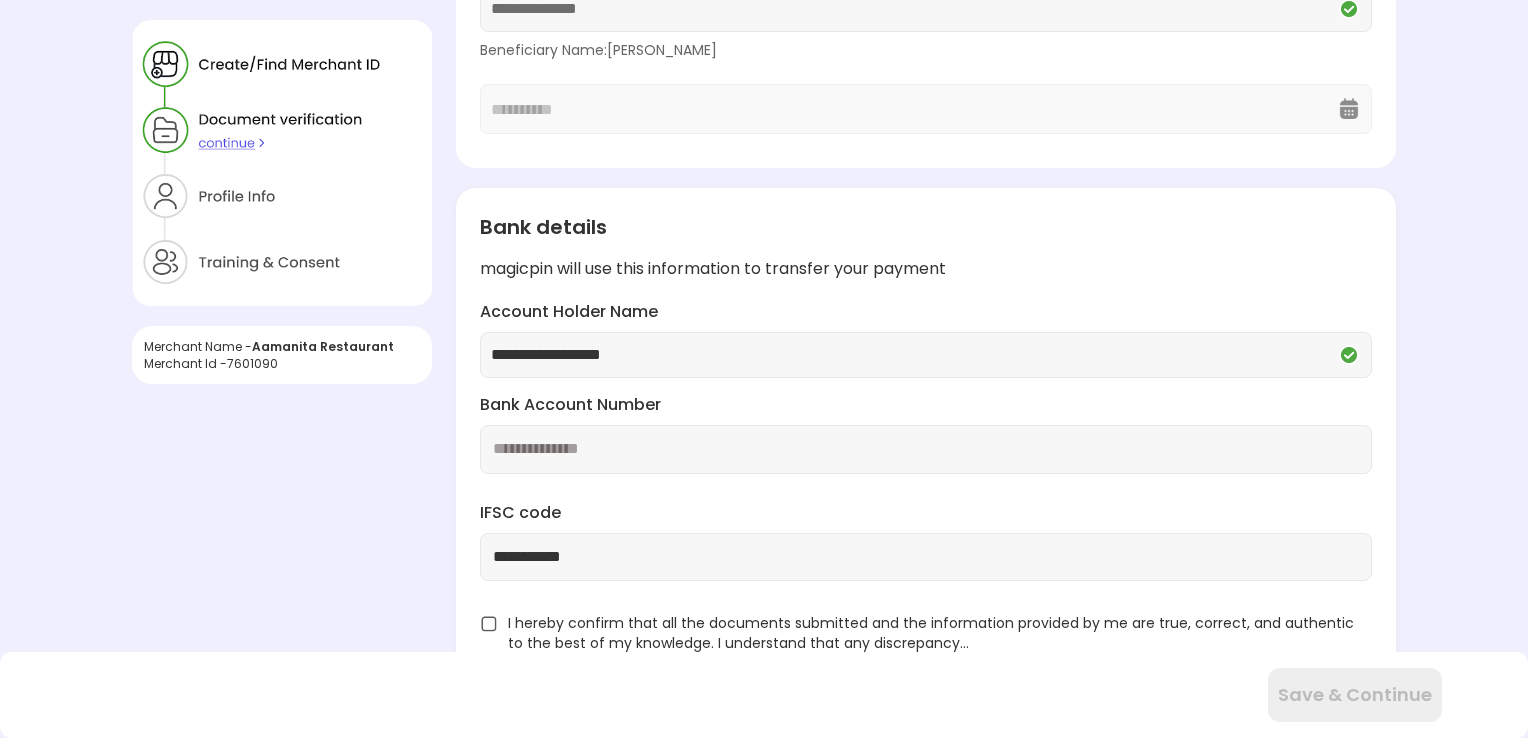 click on "I hereby confirm that all the documents submitted and the information provided by me are true, correct, and authentic to the best of my knowledge. I understand that any discrepancy..." 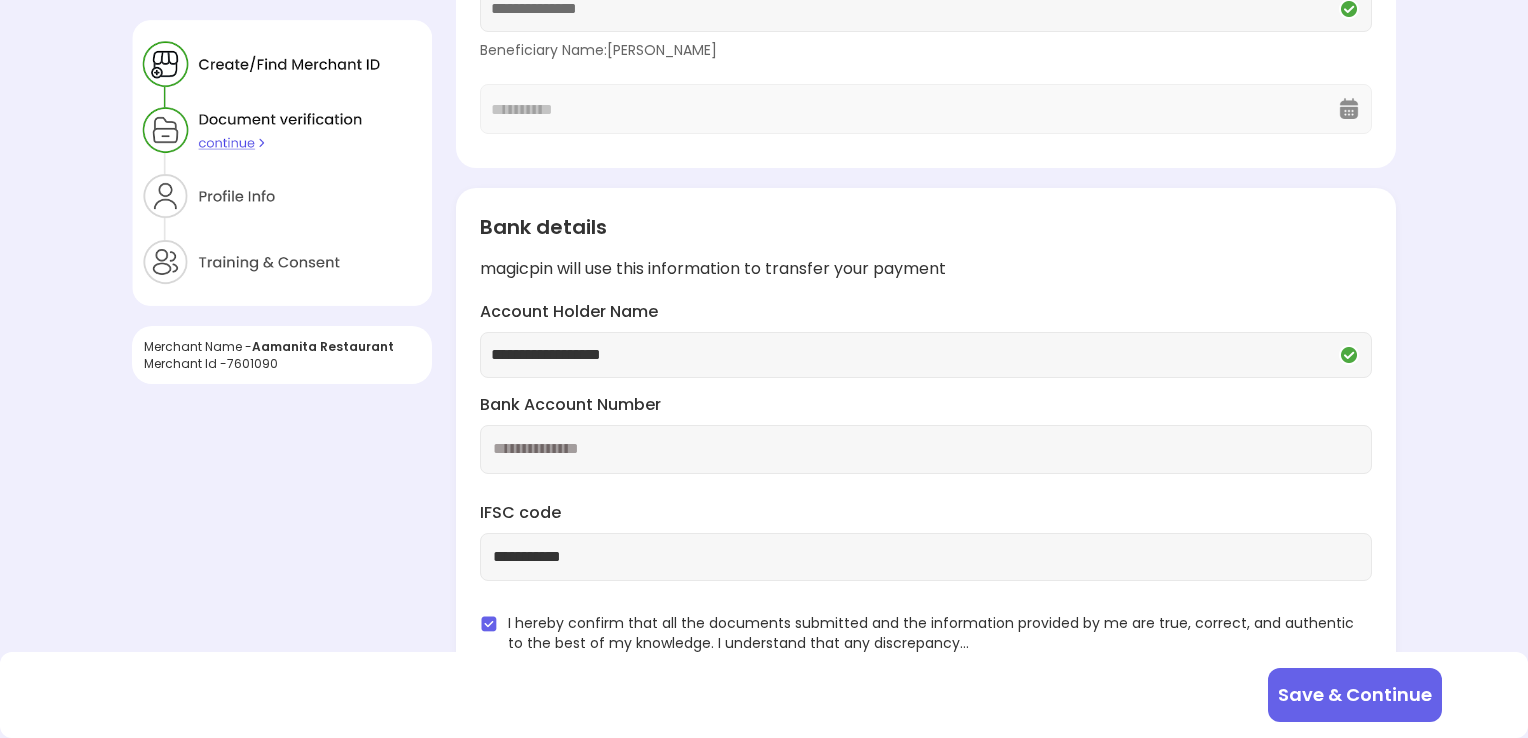 click on "Save & Continue" at bounding box center [1355, 695] 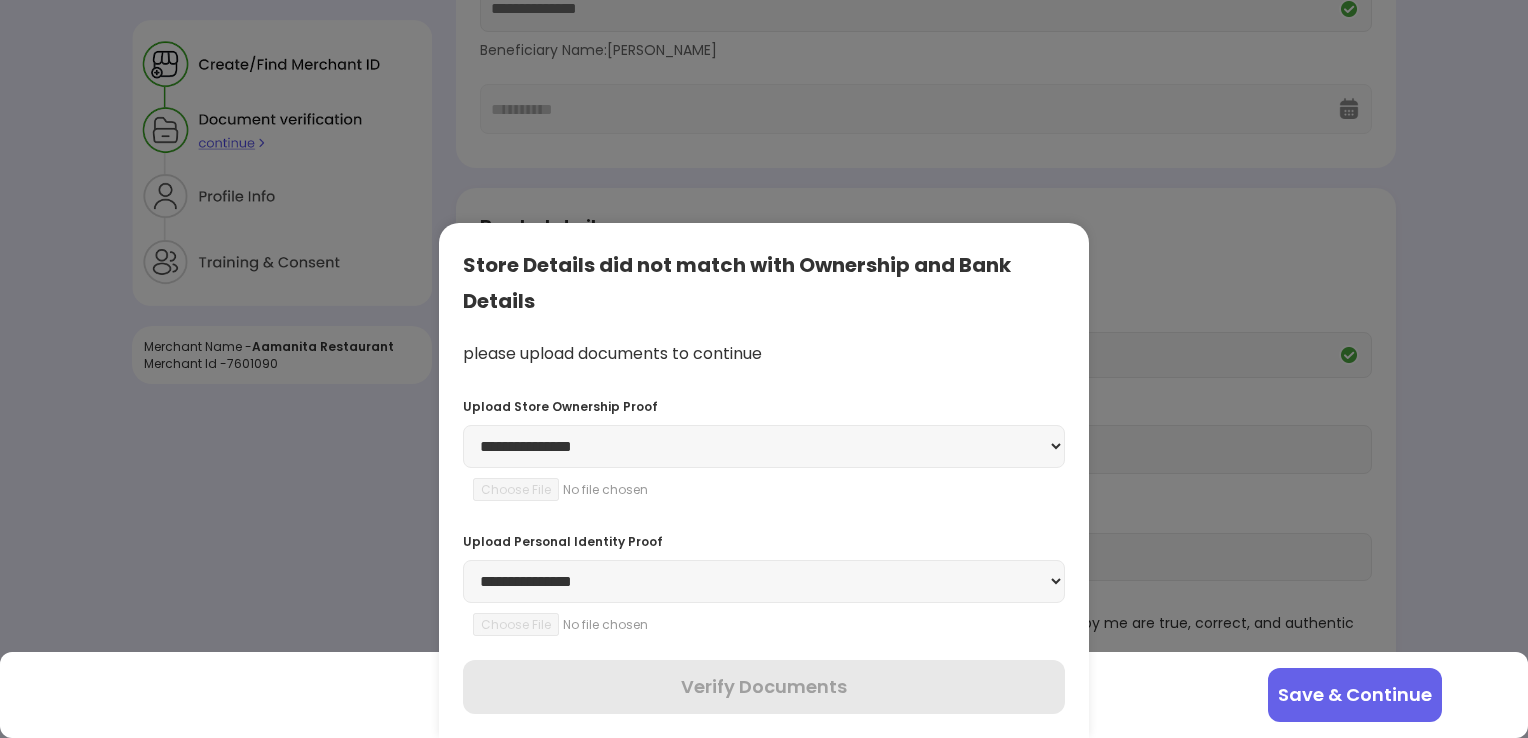 click on "**********" at bounding box center (764, 446) 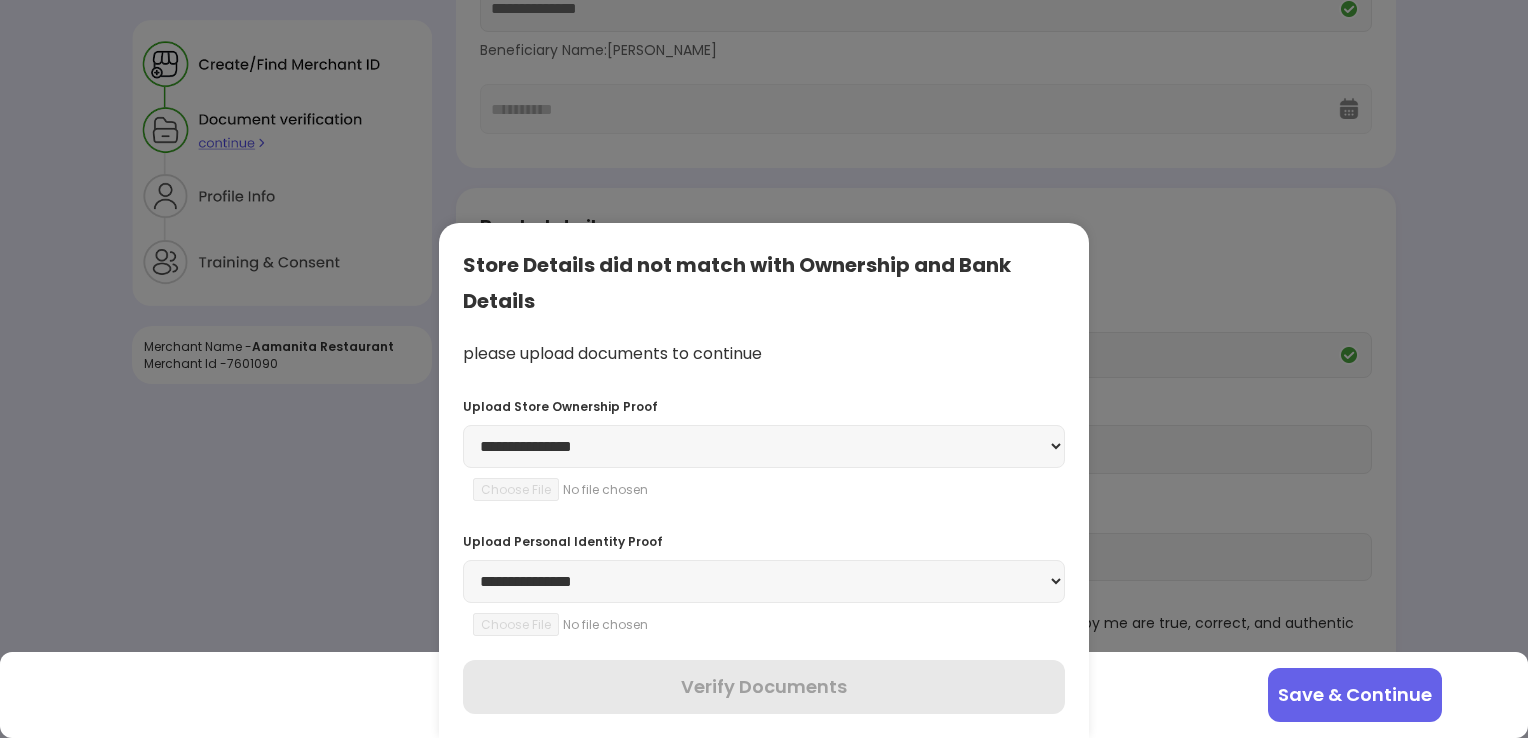 select on "**********" 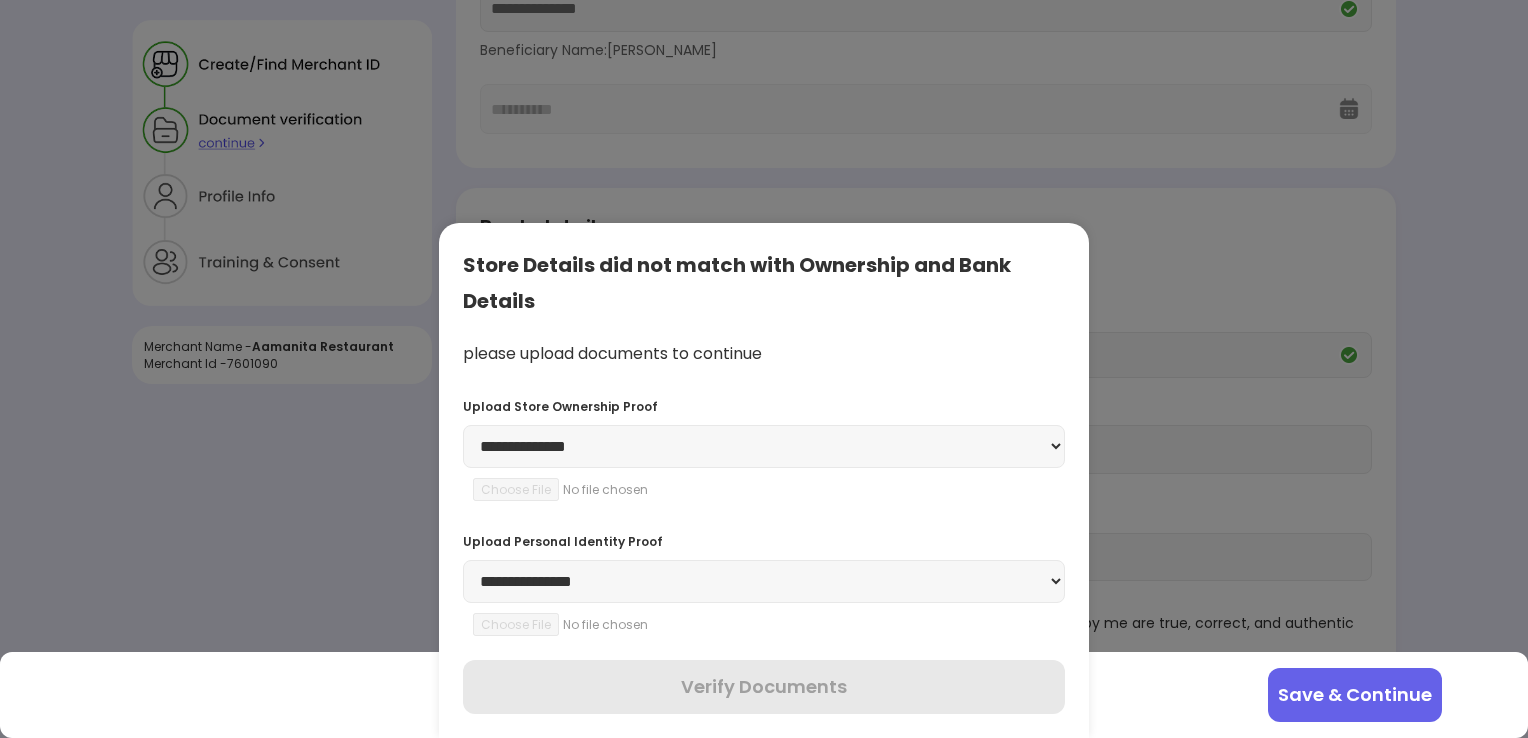 click on "**********" at bounding box center [764, 446] 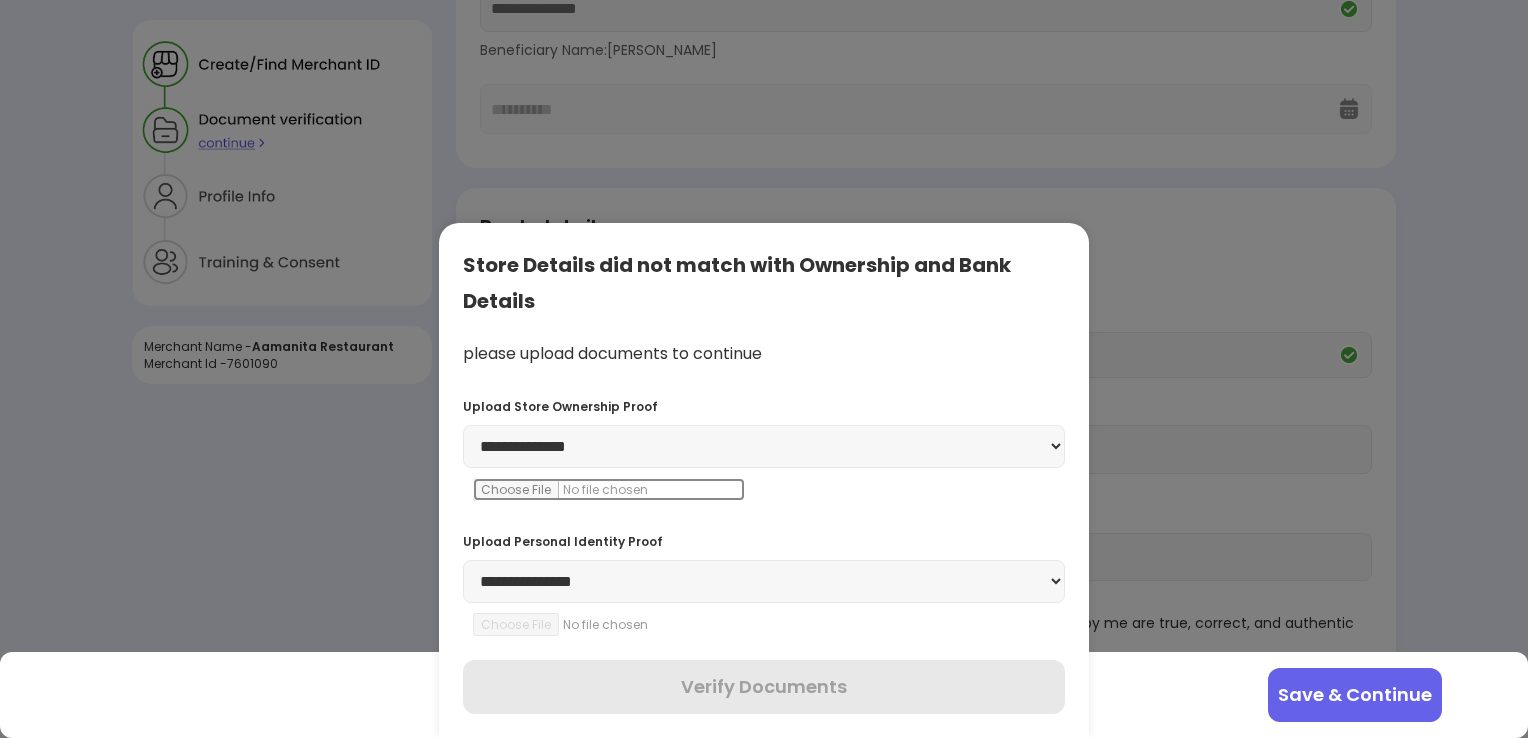 click at bounding box center (609, 489) 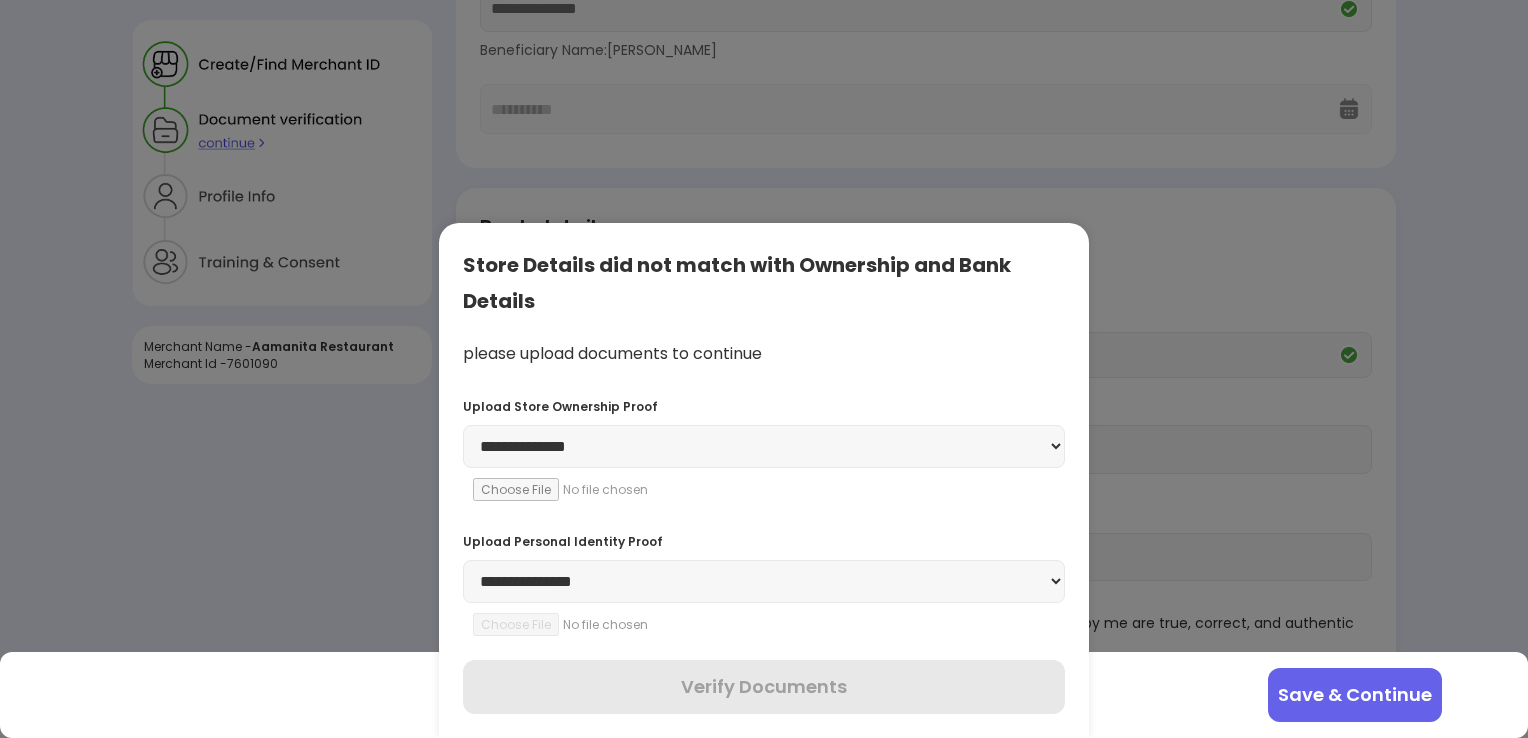 click on "**********" at bounding box center [764, 480] 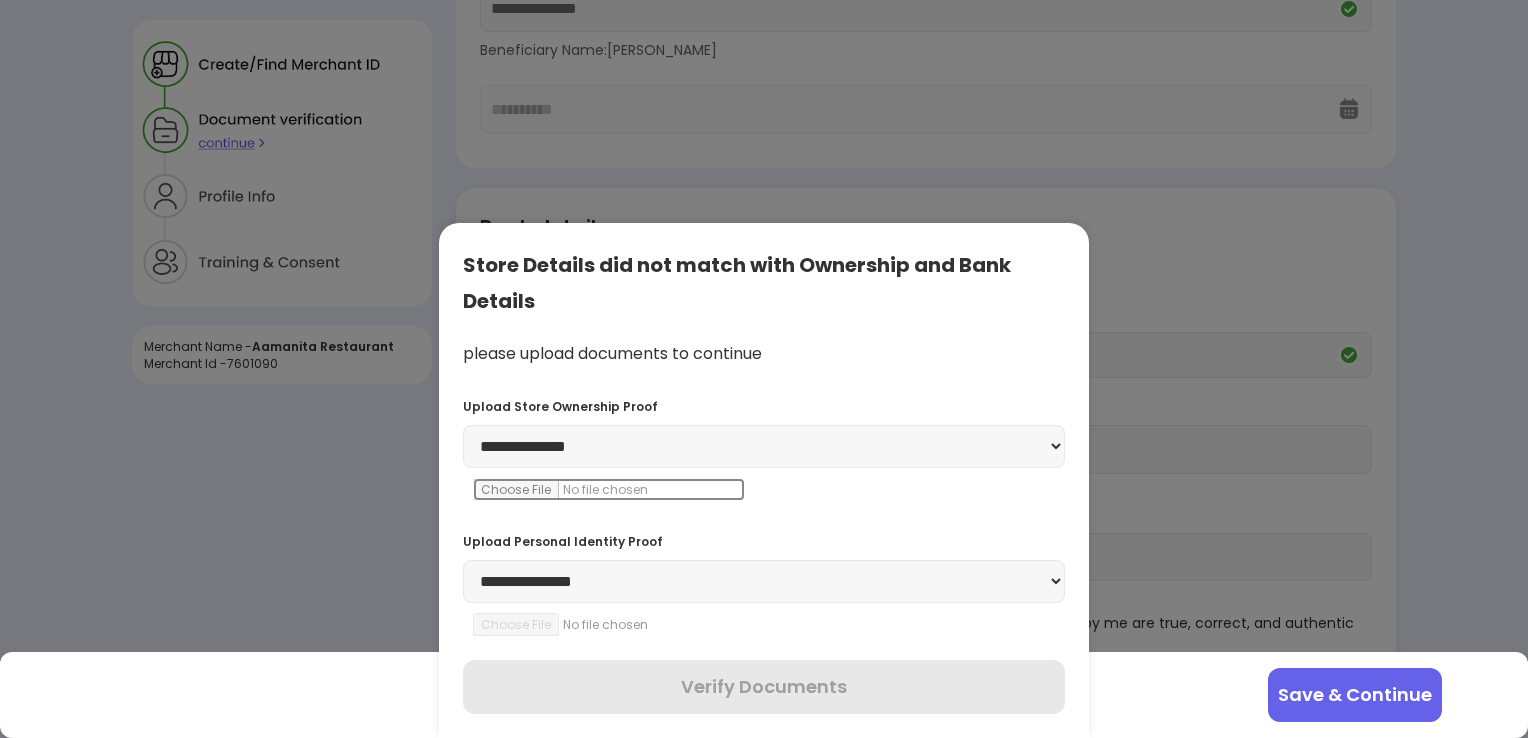 click at bounding box center [609, 489] 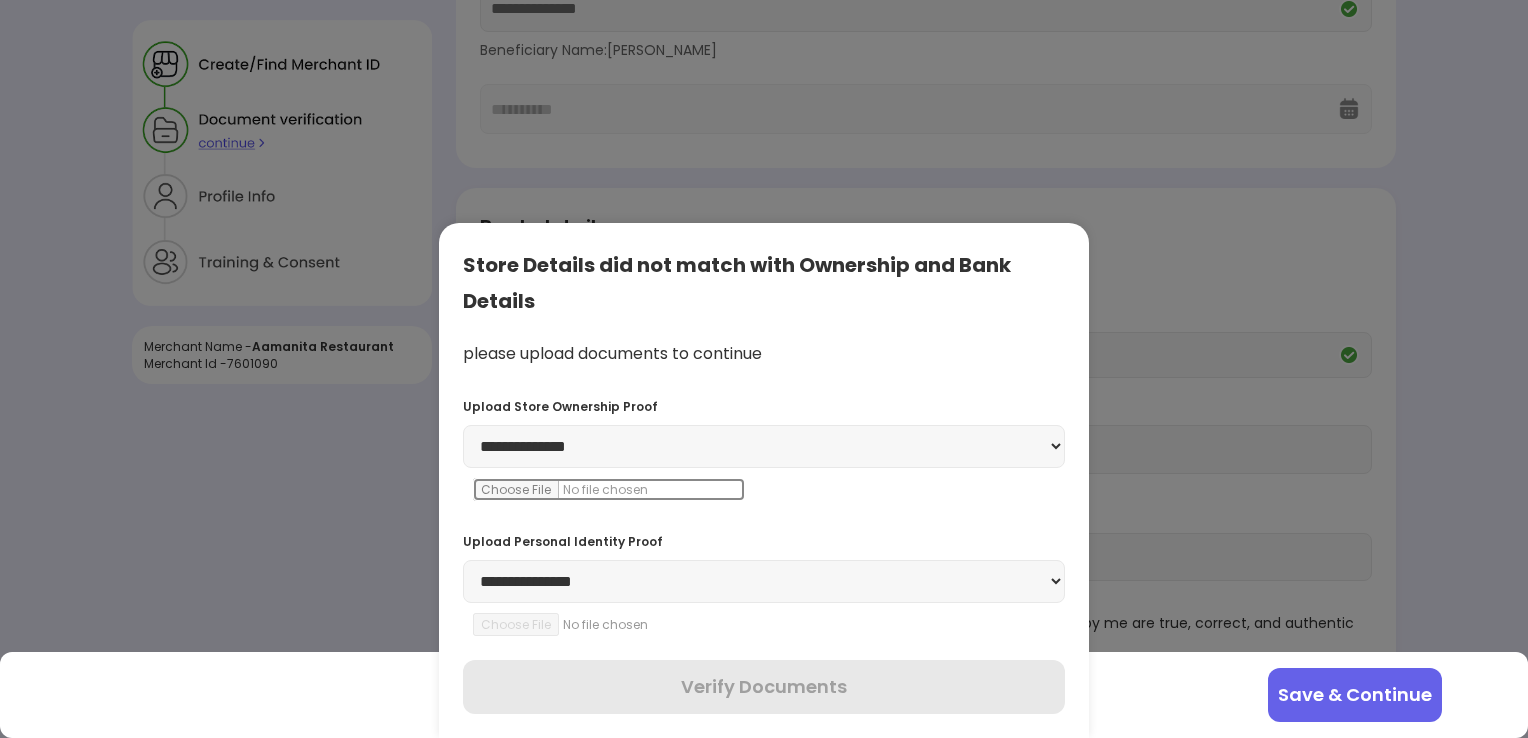 type on "**********" 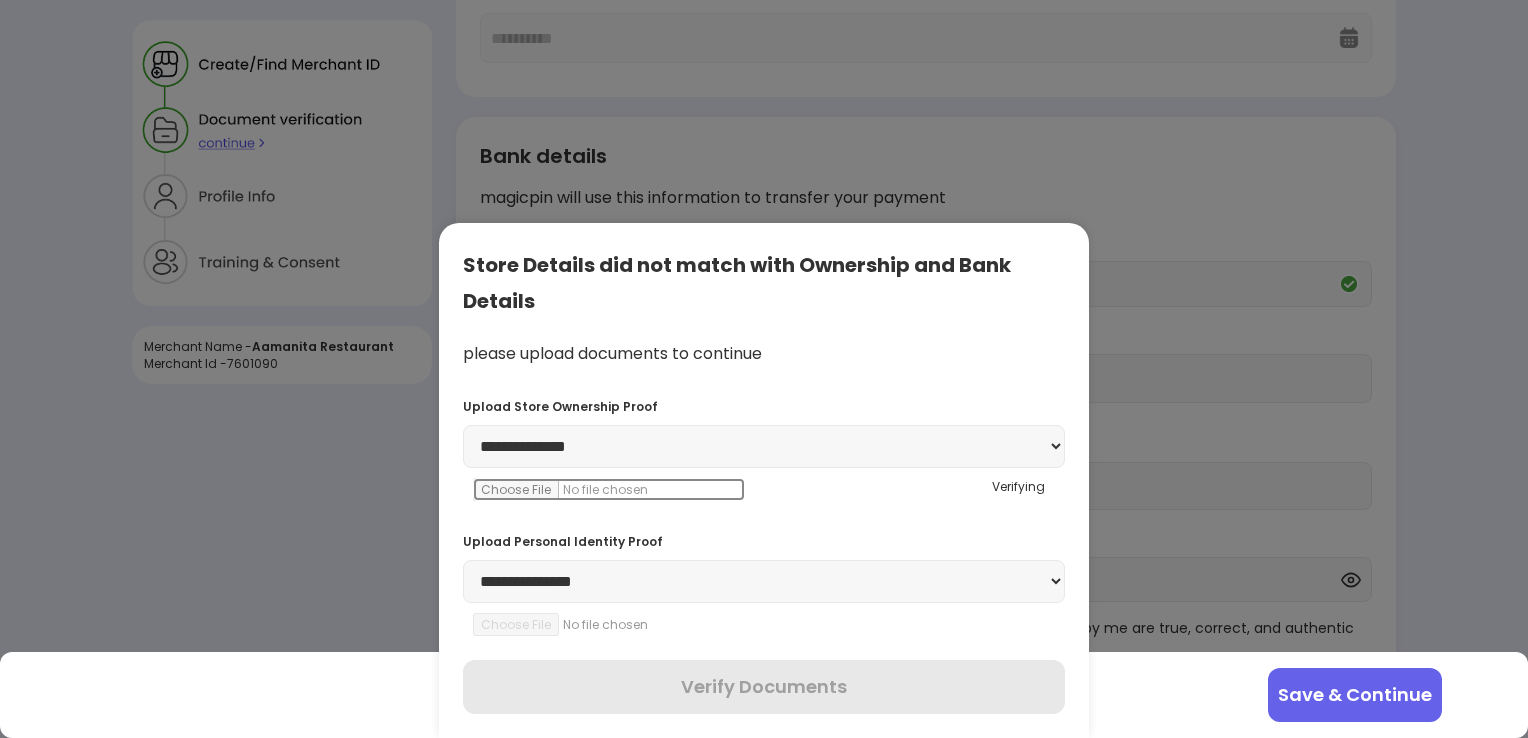 scroll, scrollTop: 374, scrollLeft: 0, axis: vertical 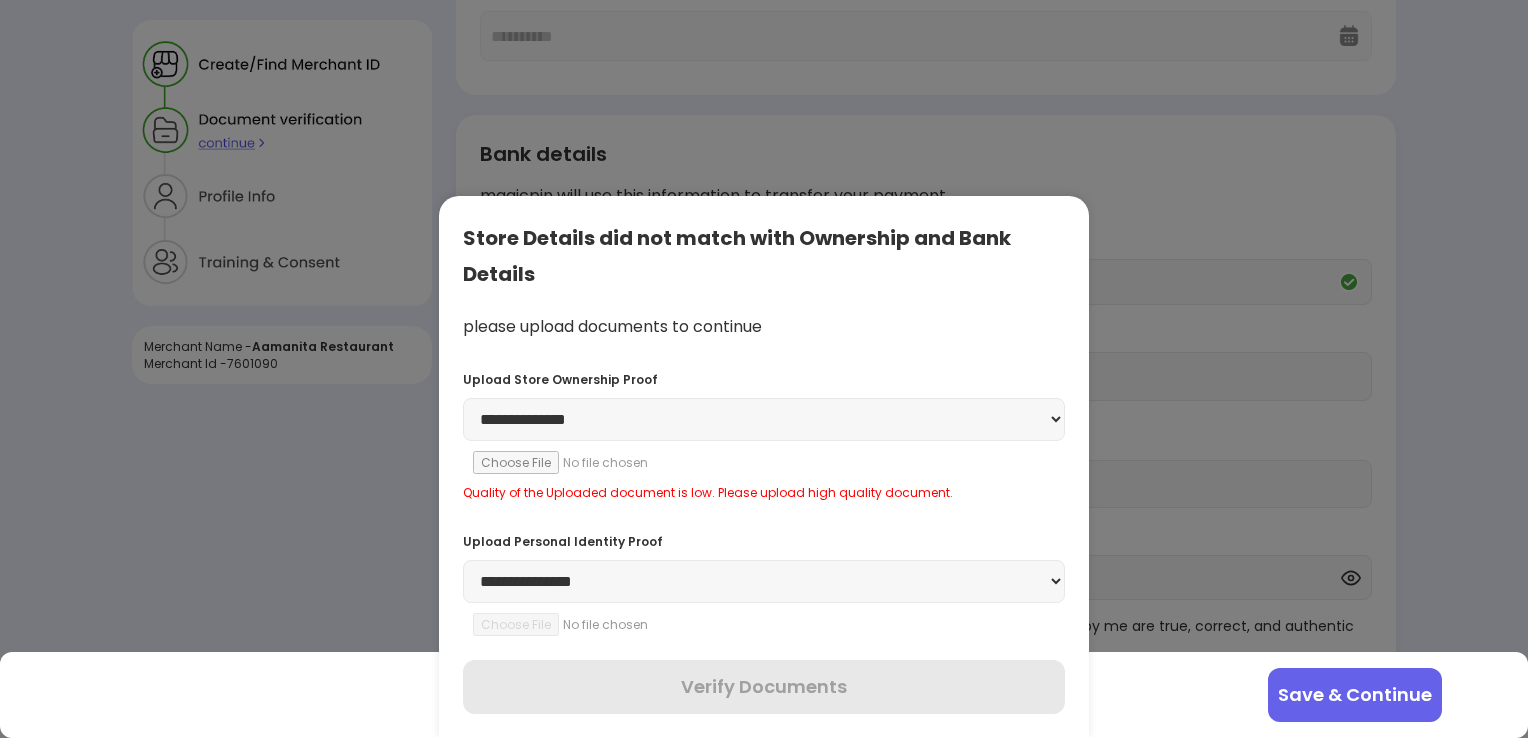 click on "**********" at bounding box center [764, 581] 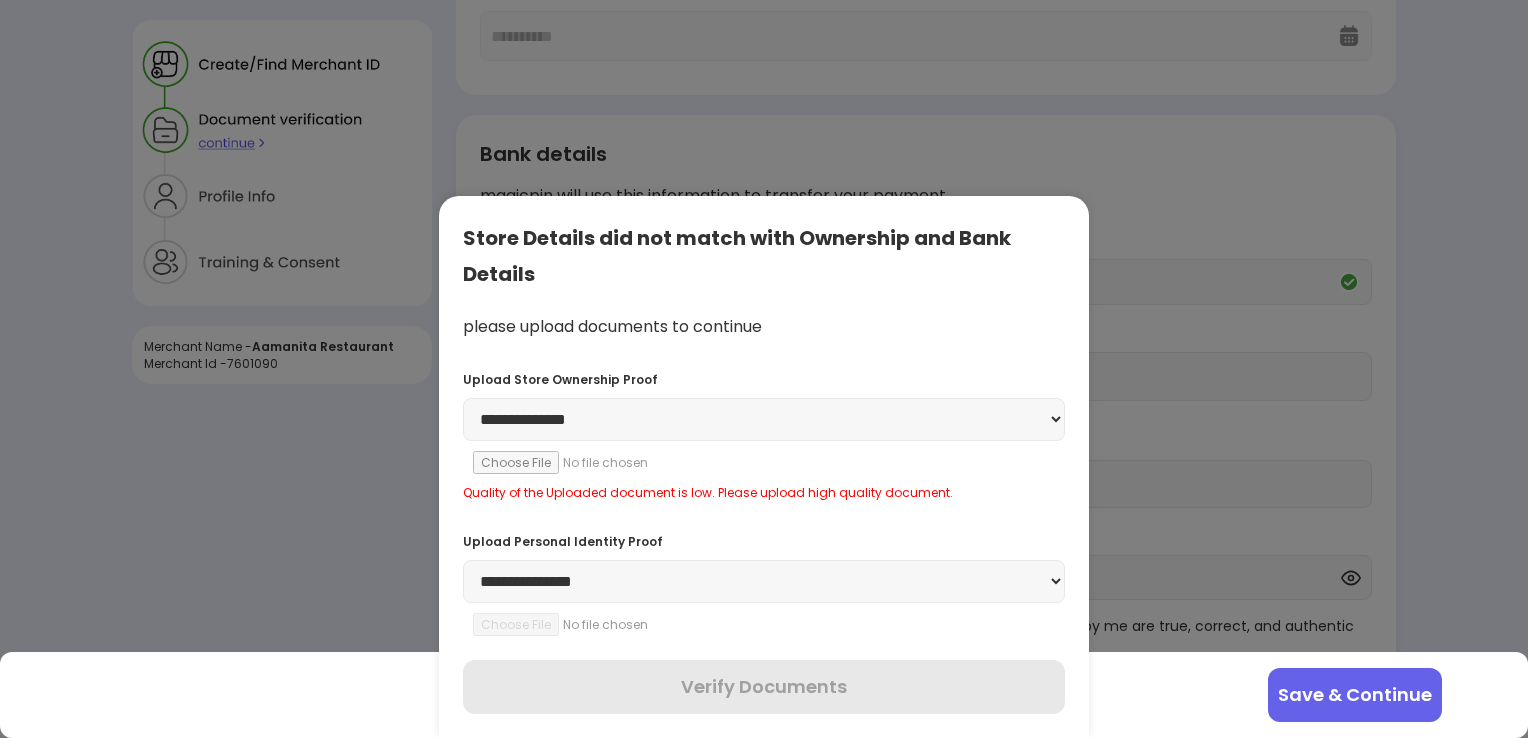 select on "******" 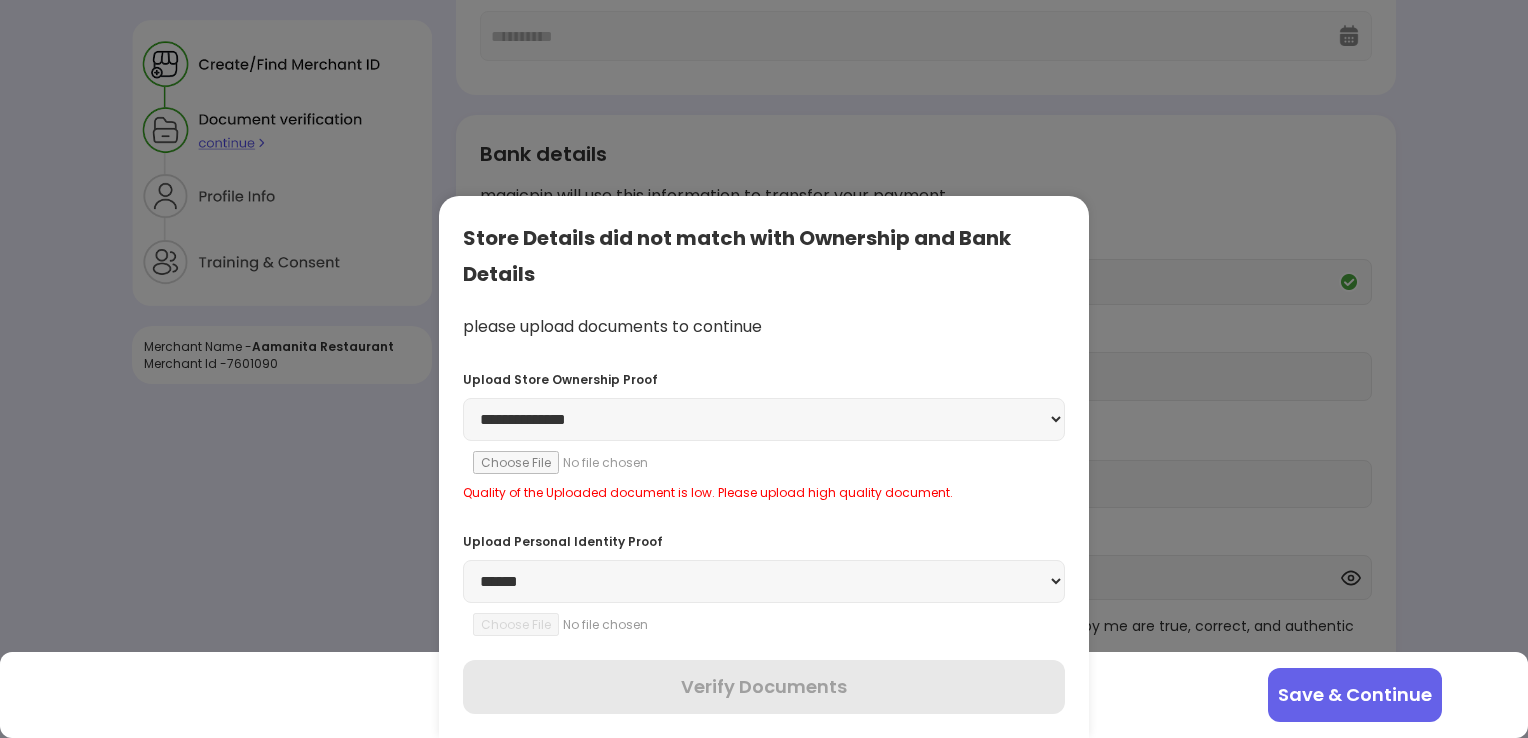 click on "**********" at bounding box center (764, 581) 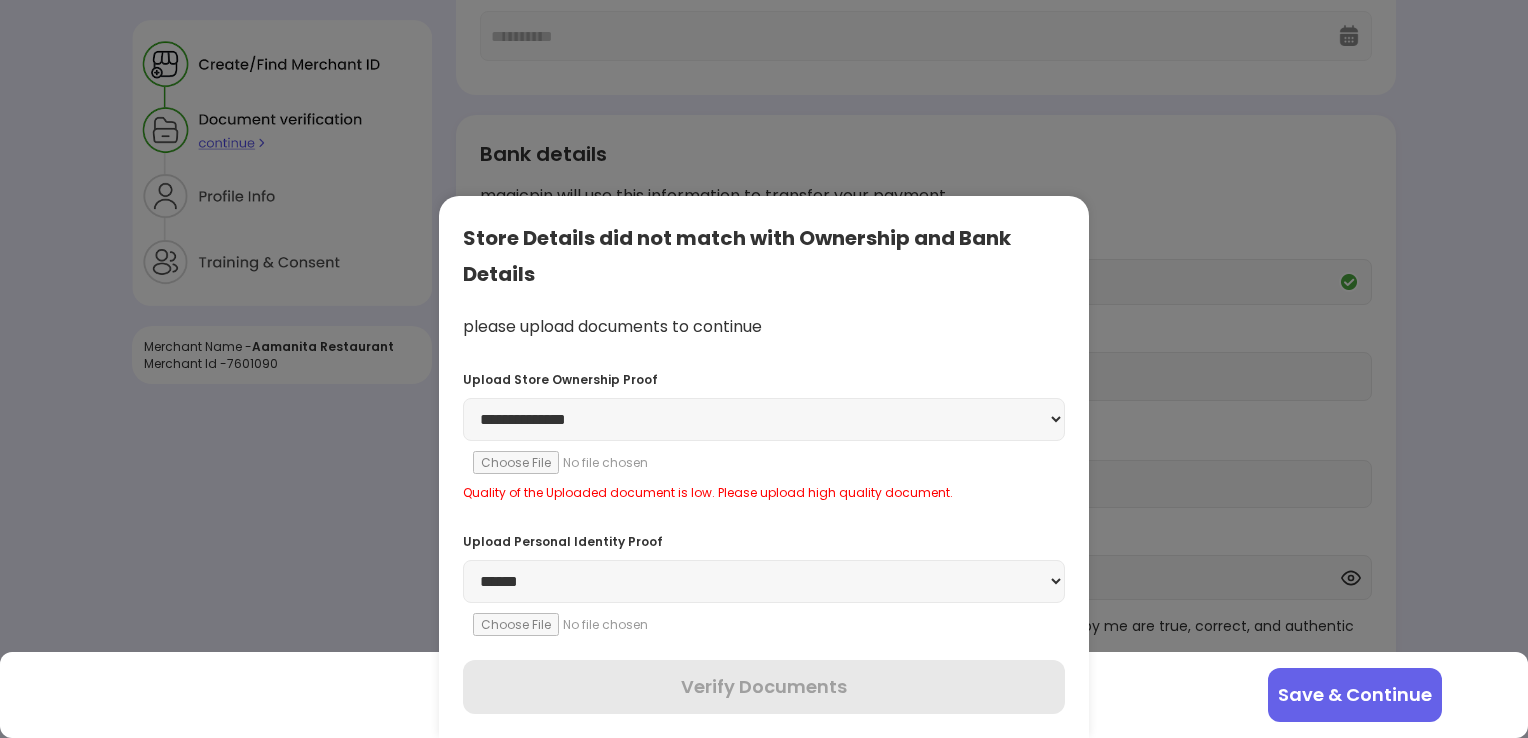 click on "**********" at bounding box center [764, 581] 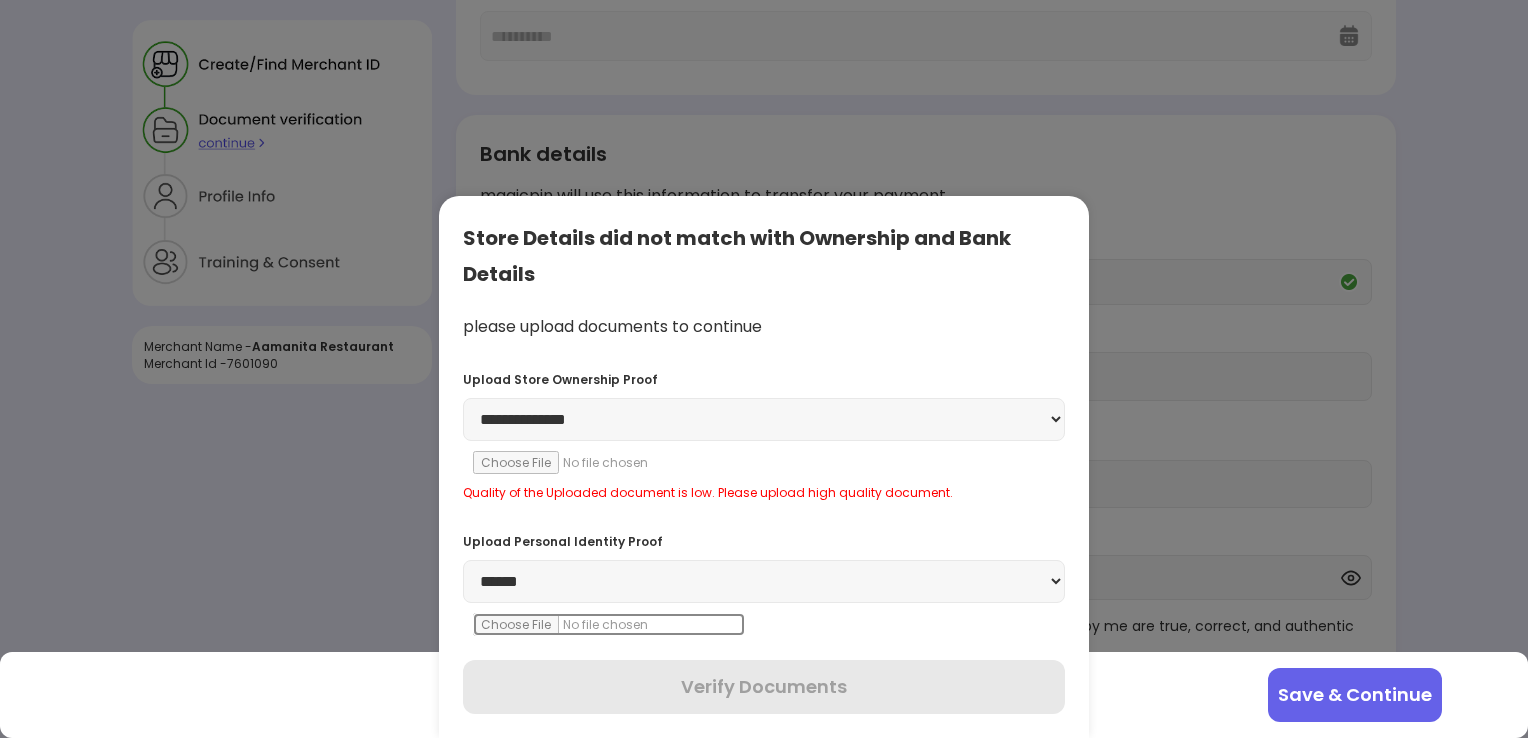 click at bounding box center [609, 624] 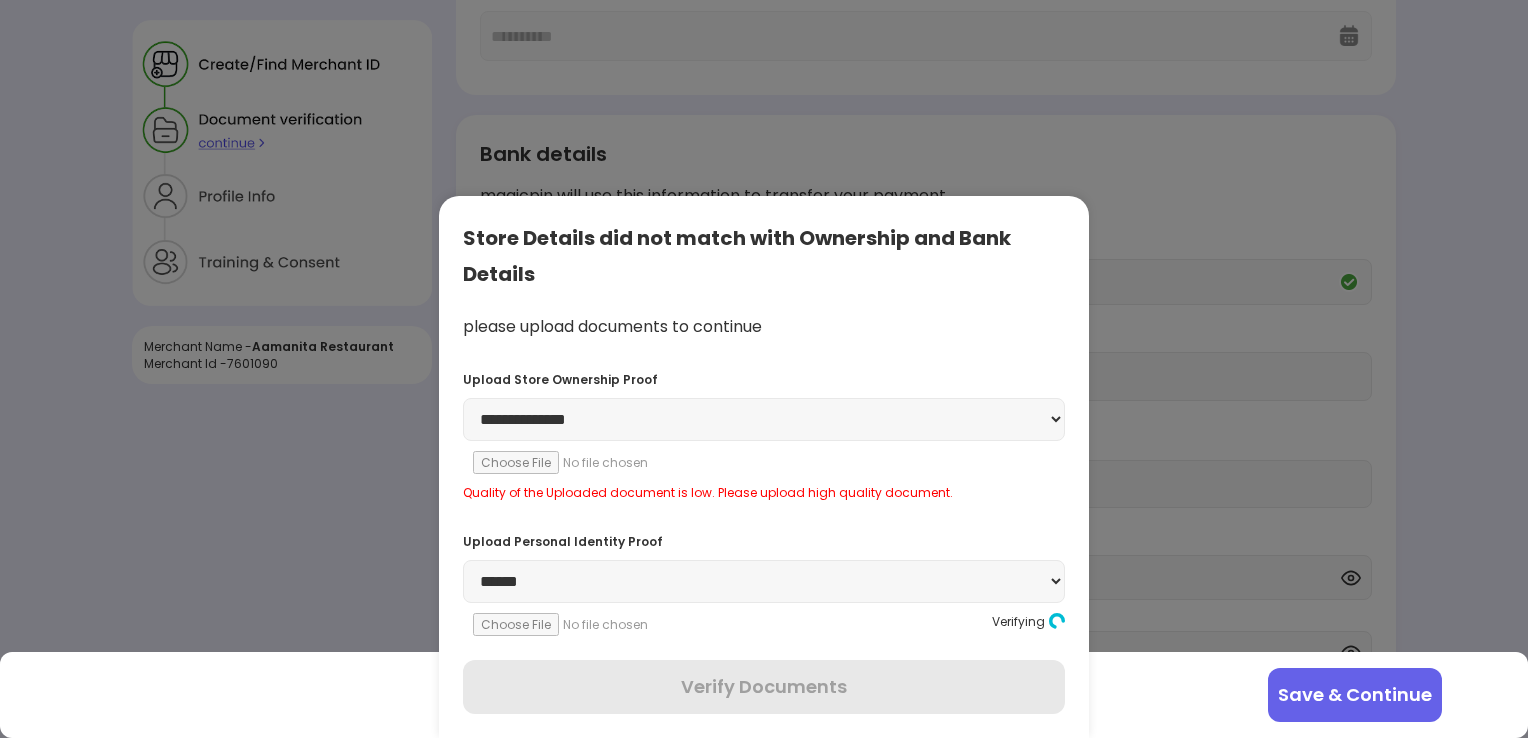 click on "**********" at bounding box center [764, 419] 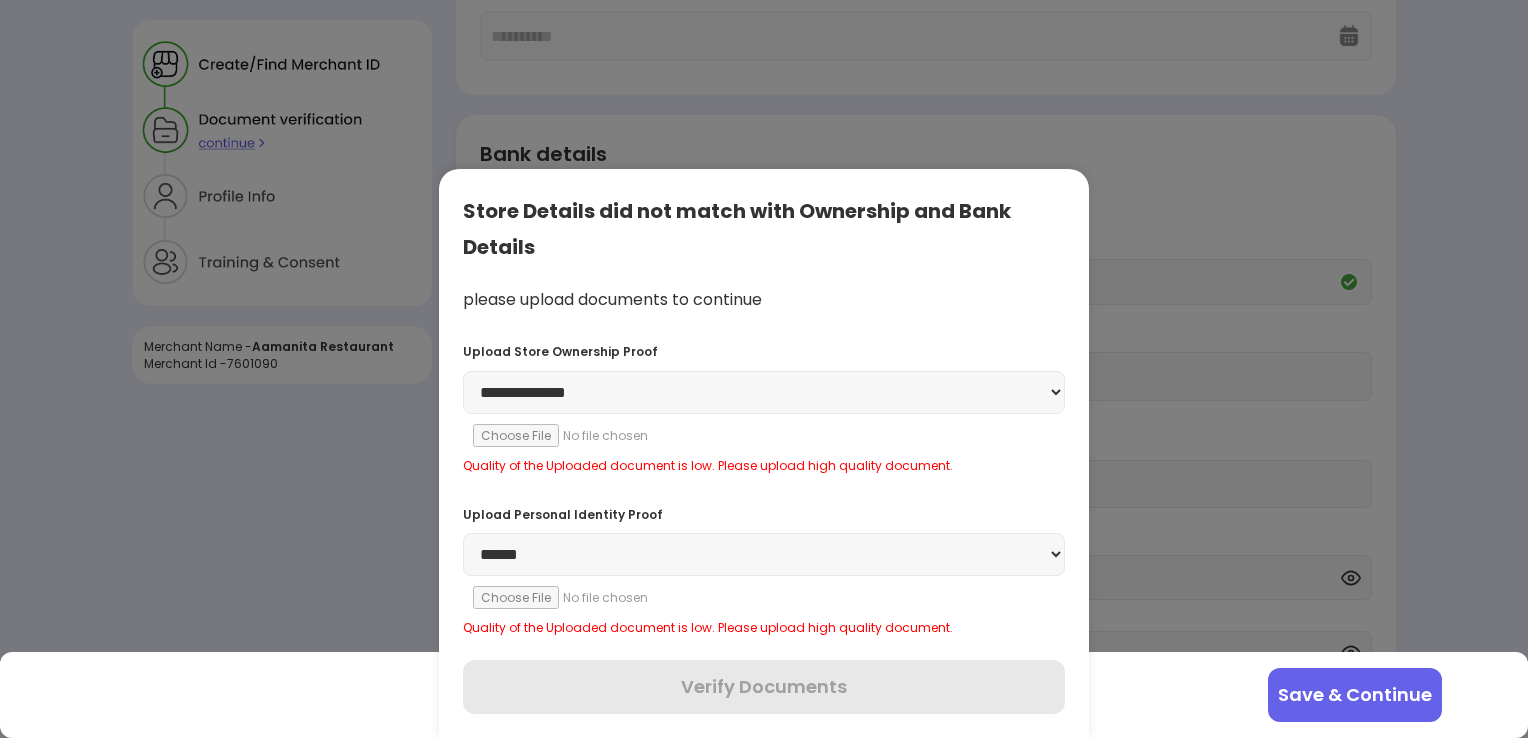 click on "**********" at bounding box center (764, 392) 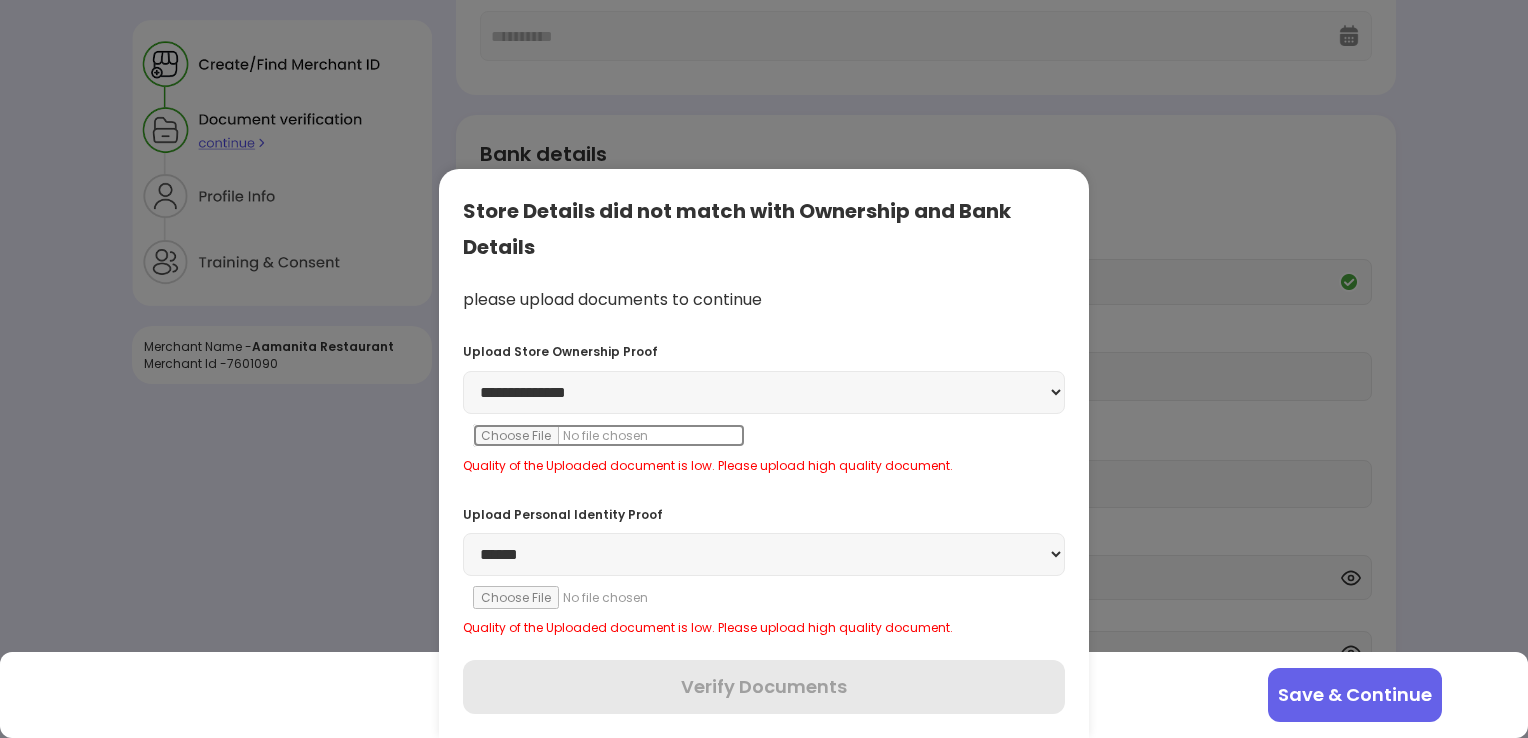 click at bounding box center [609, 435] 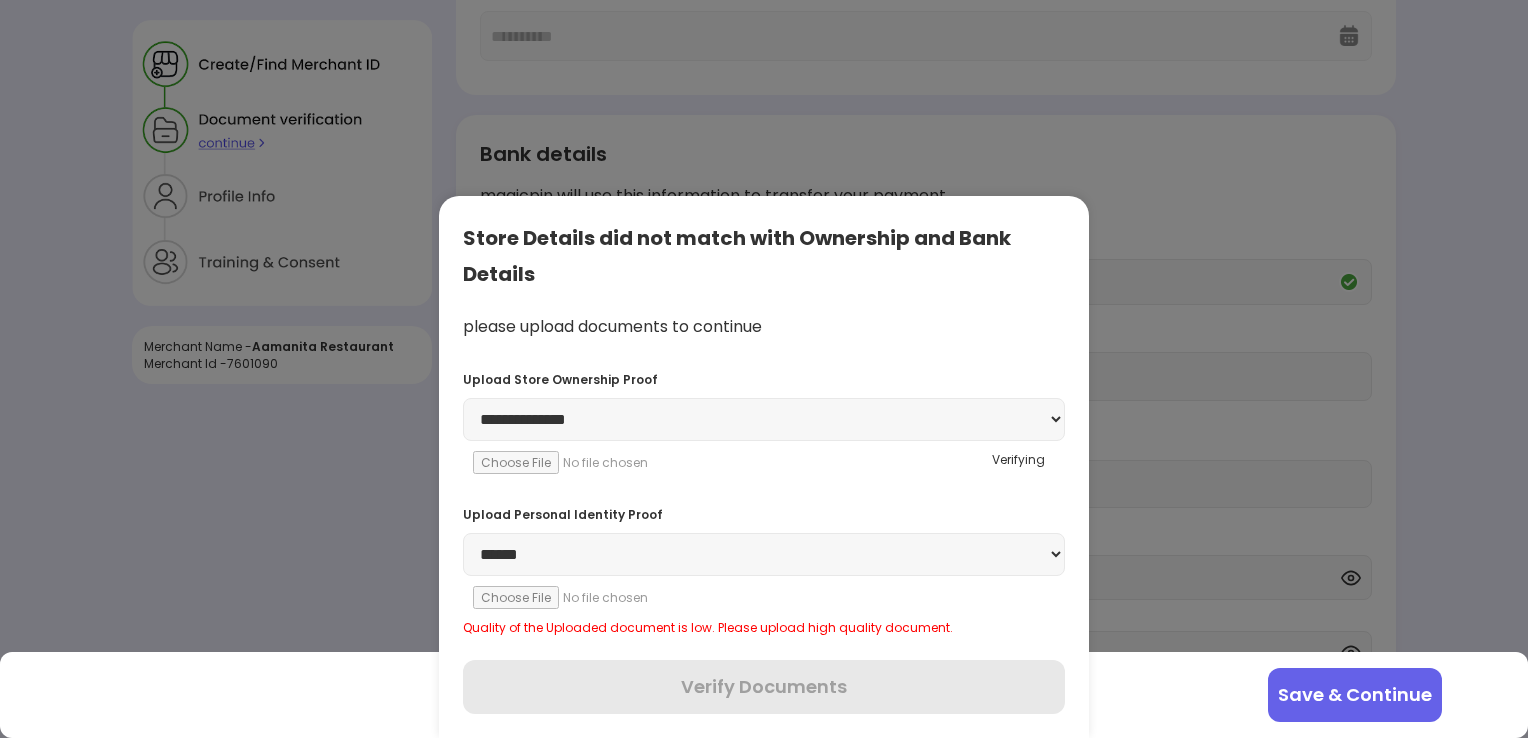 click on "**********" at bounding box center [764, 419] 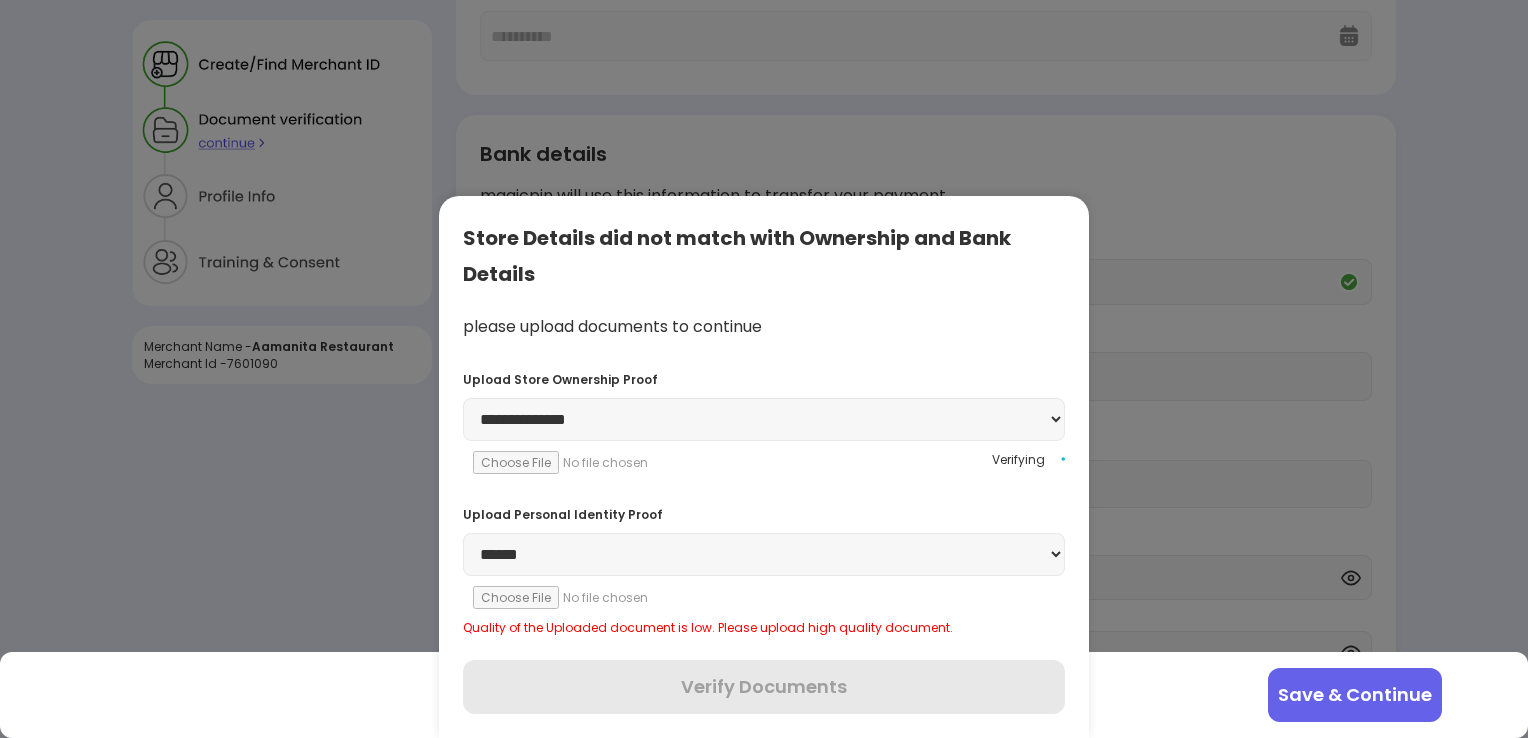 click on "**********" at bounding box center [764, 419] 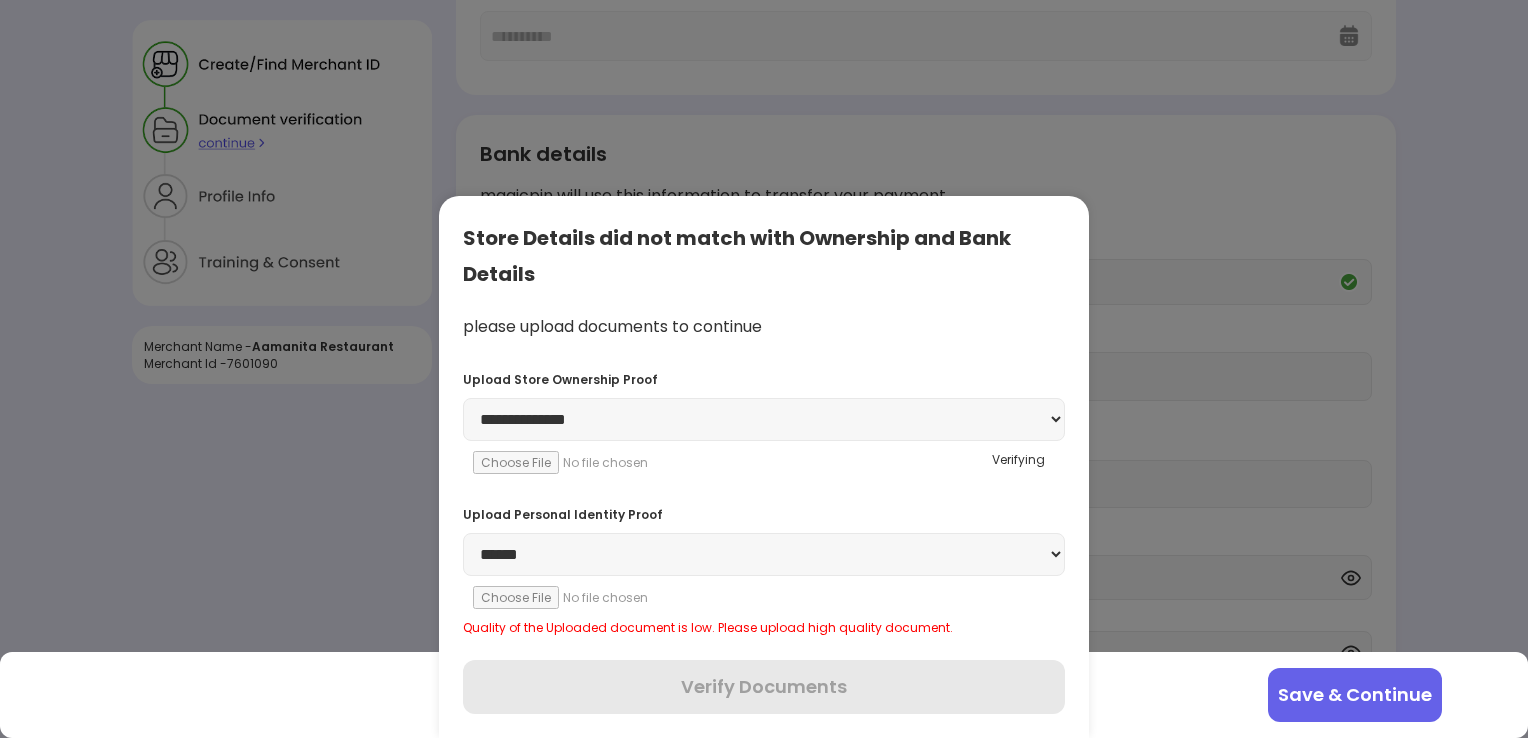 click on "**********" at bounding box center [764, 554] 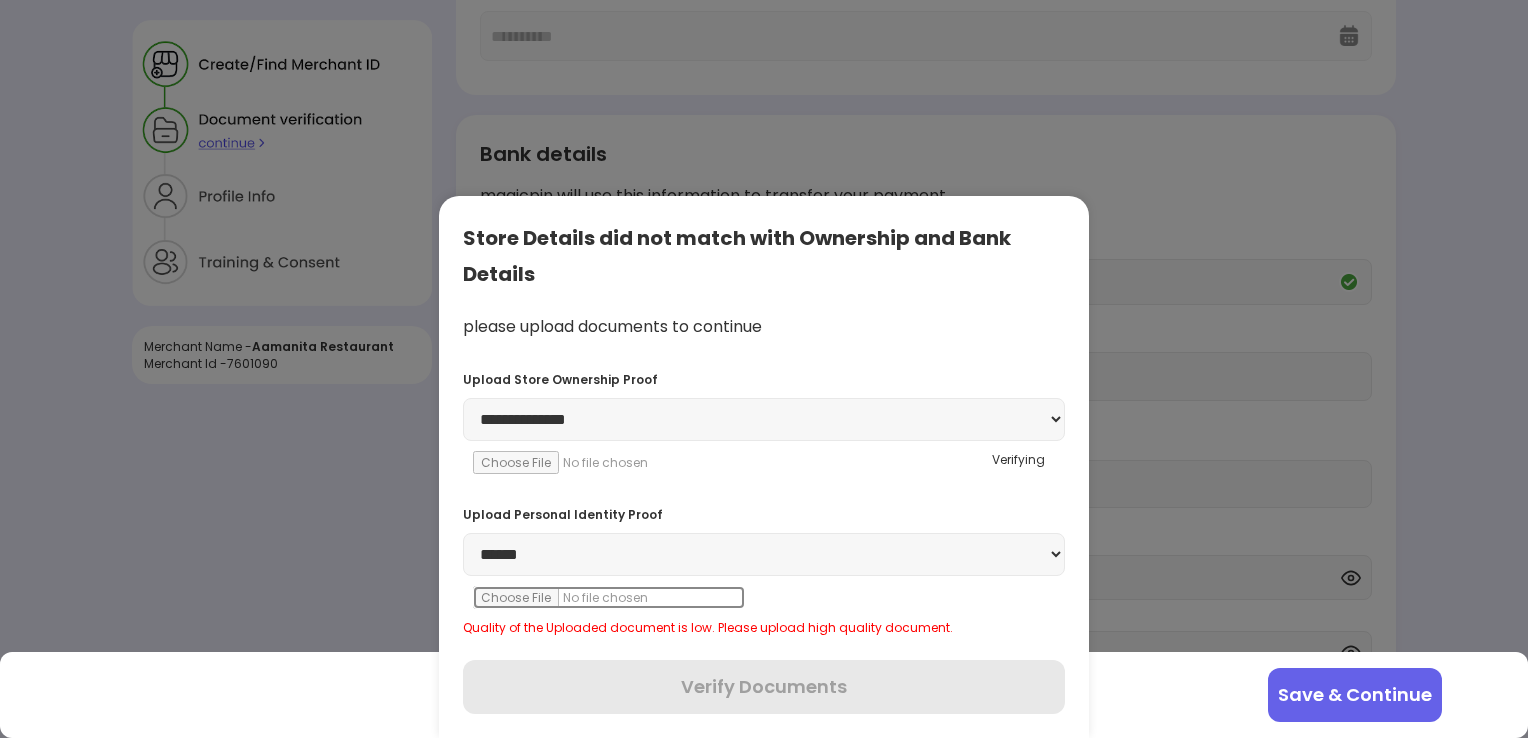 click at bounding box center [609, 597] 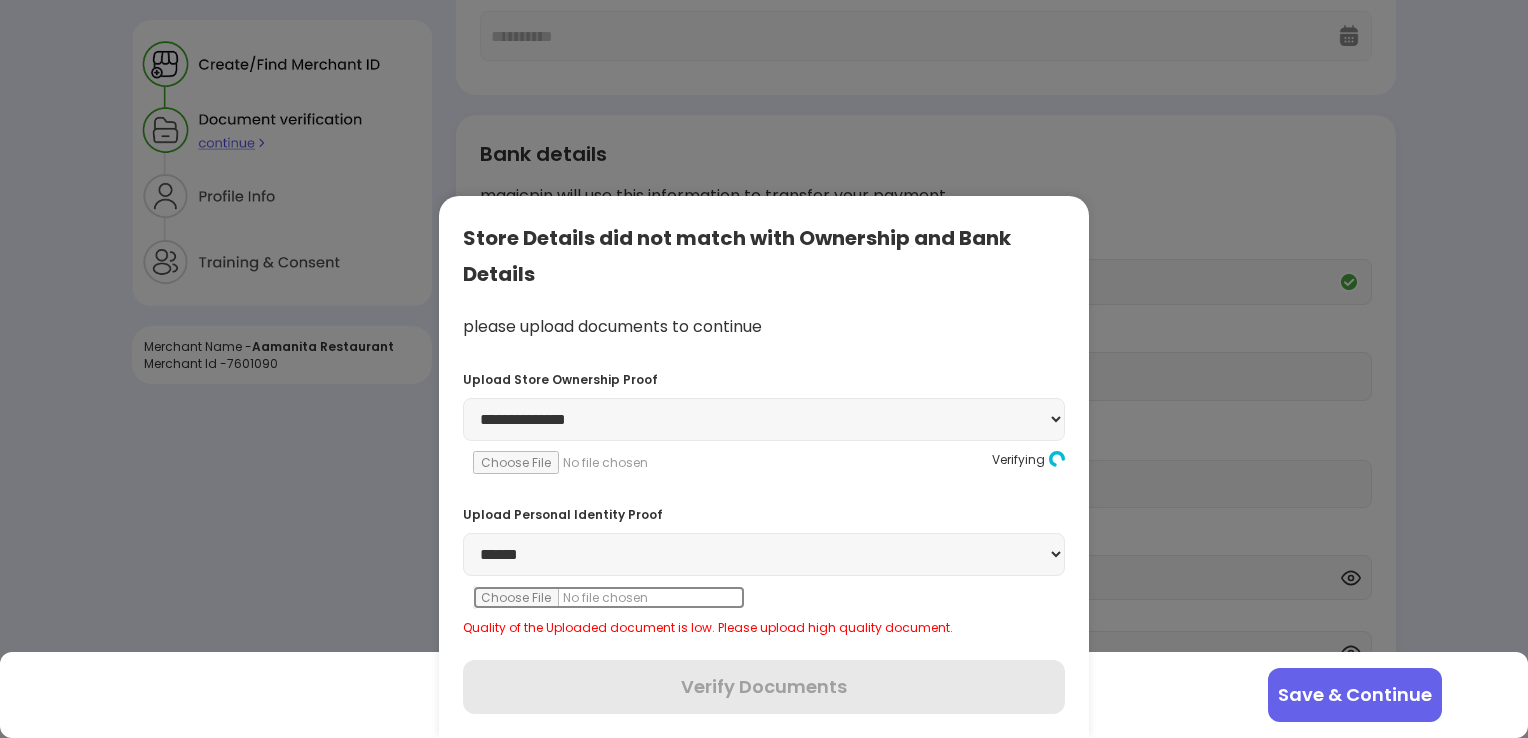type 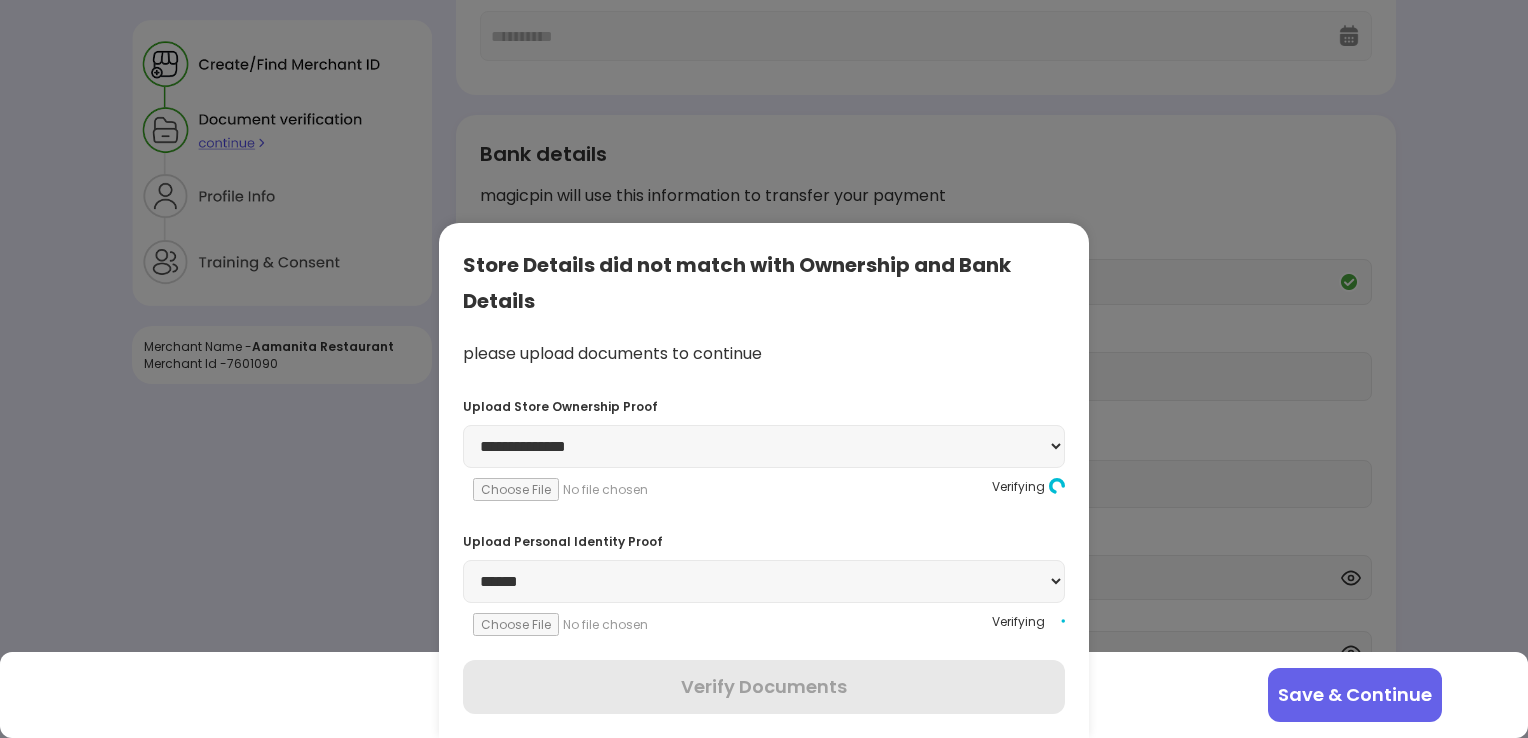 click on "**********" at bounding box center [764, 480] 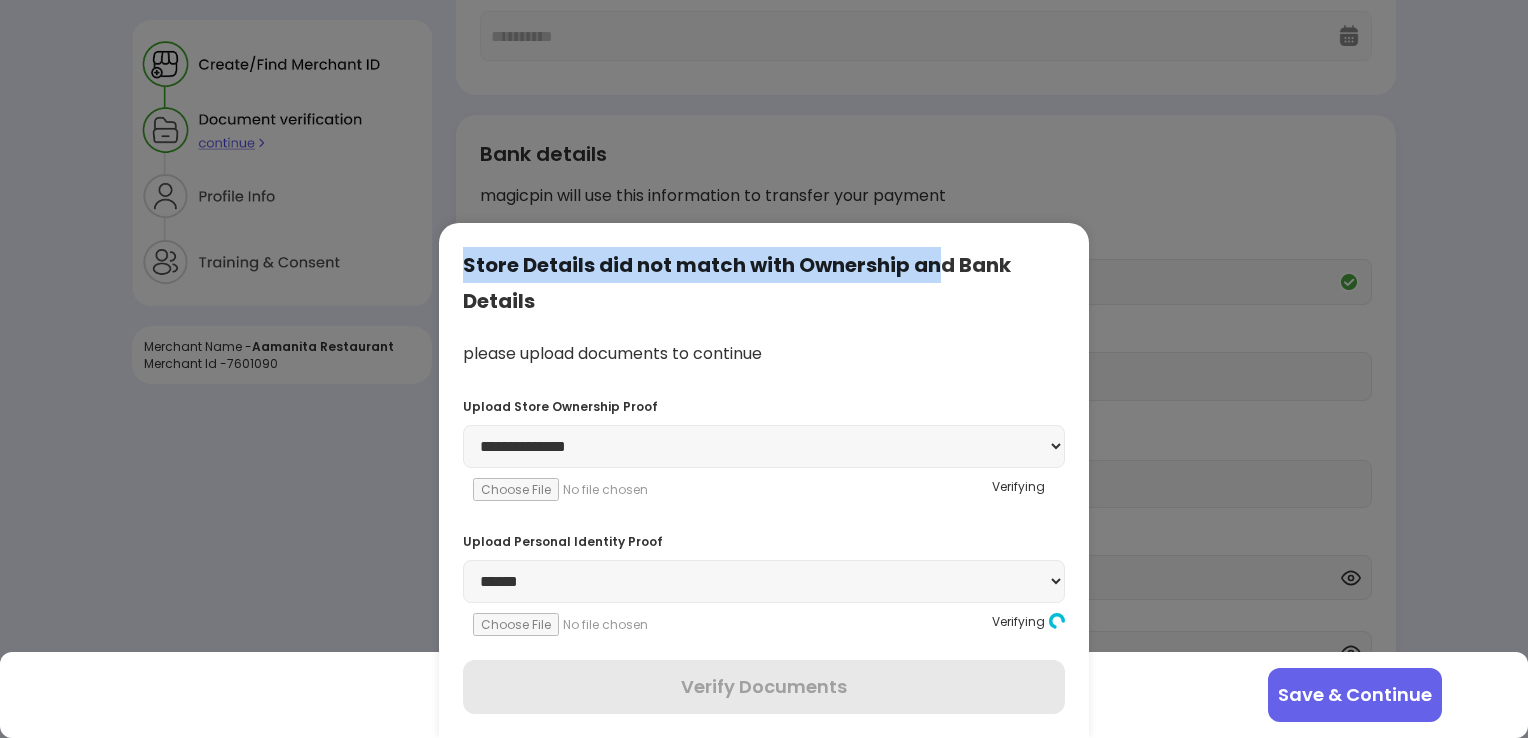 drag, startPoint x: 940, startPoint y: 228, endPoint x: 973, endPoint y: 126, distance: 107.205414 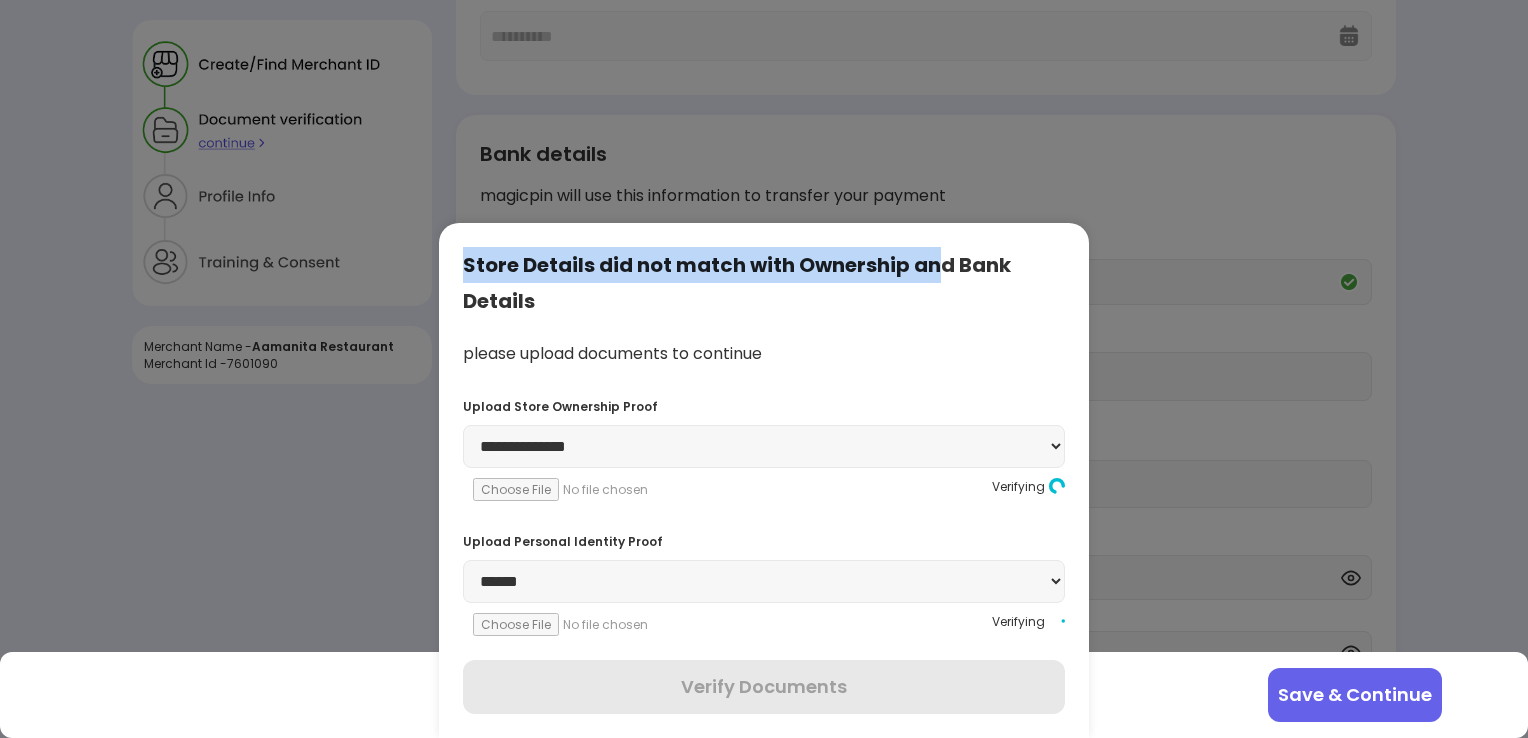 drag, startPoint x: 973, startPoint y: 126, endPoint x: 1264, endPoint y: 131, distance: 291.04294 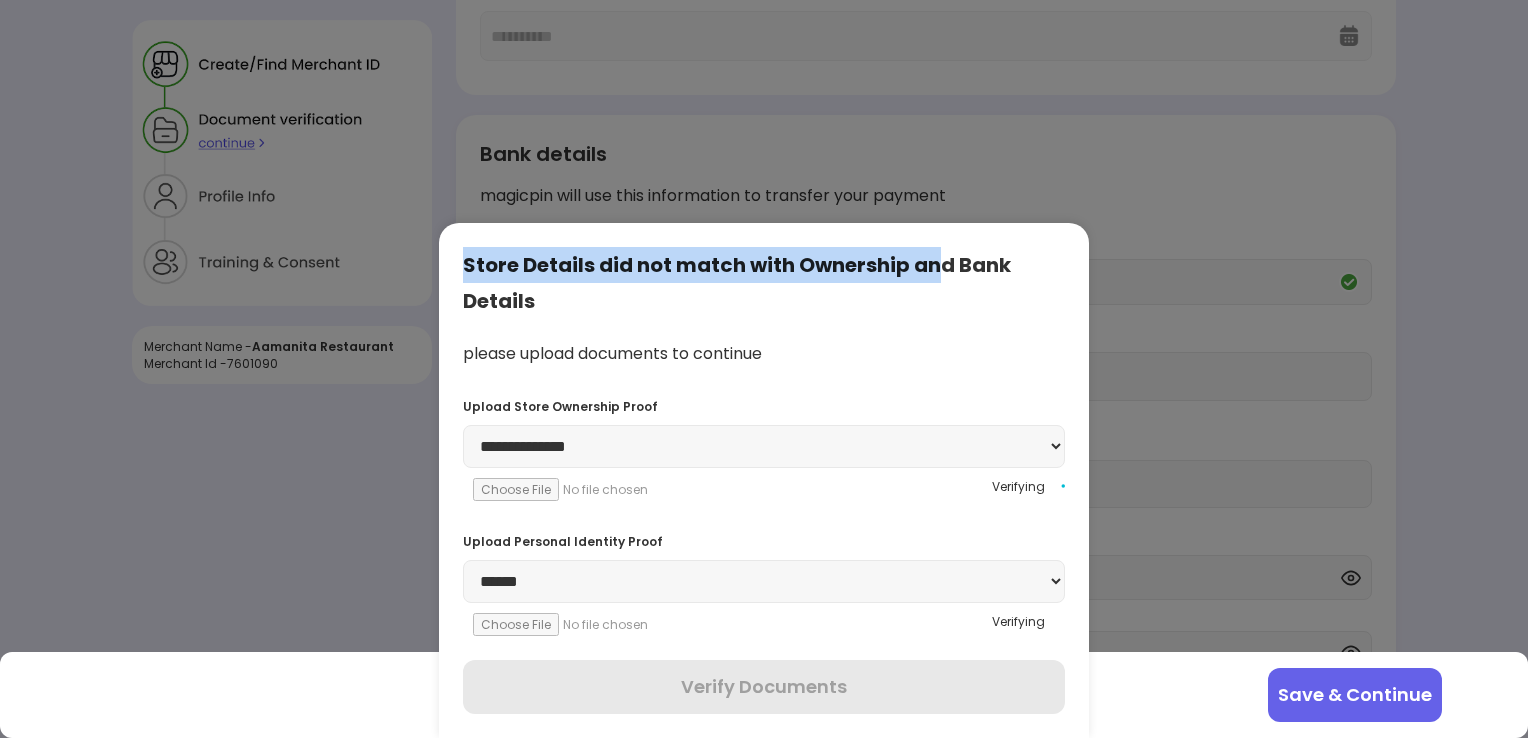 click at bounding box center [764, 369] 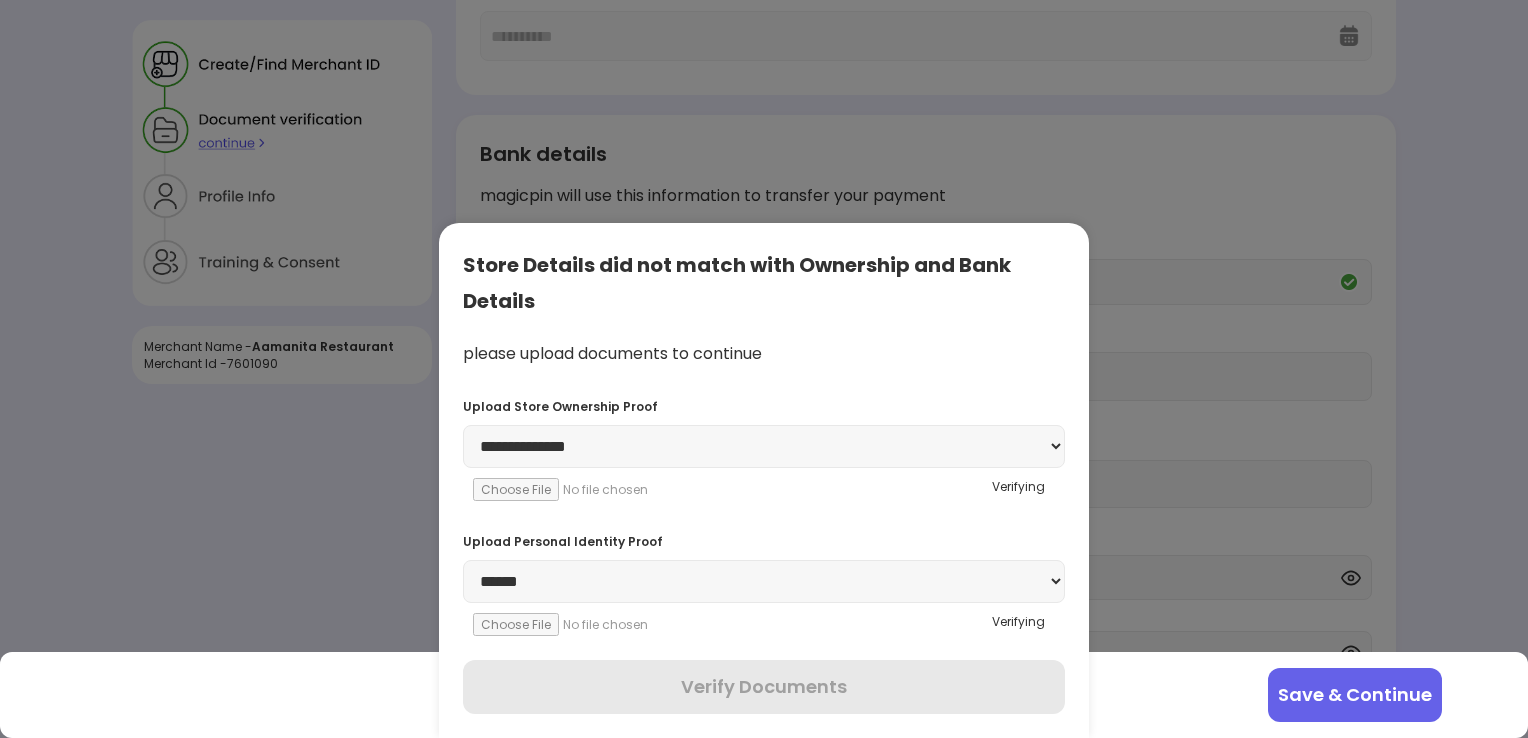 click at bounding box center [764, 369] 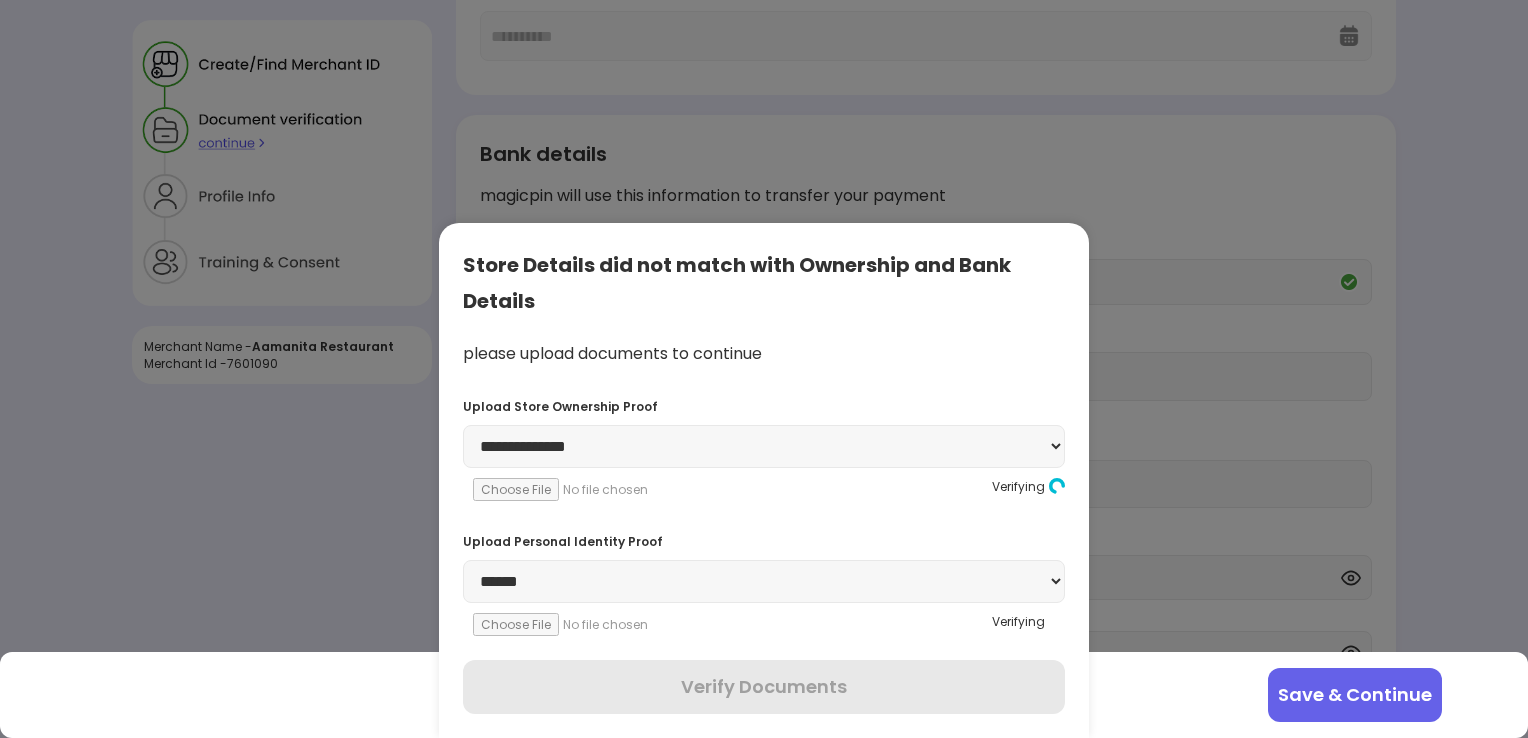 click at bounding box center (764, 369) 